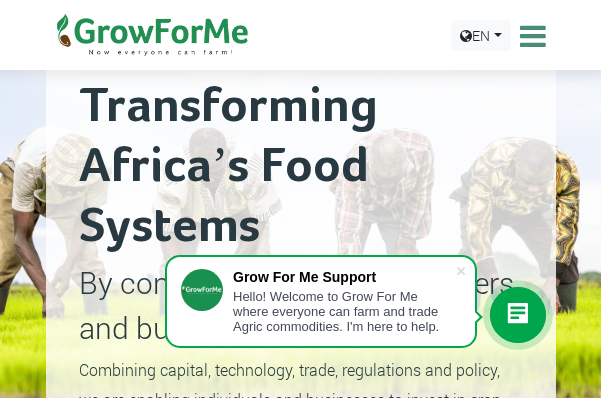 scroll, scrollTop: 300, scrollLeft: 0, axis: vertical 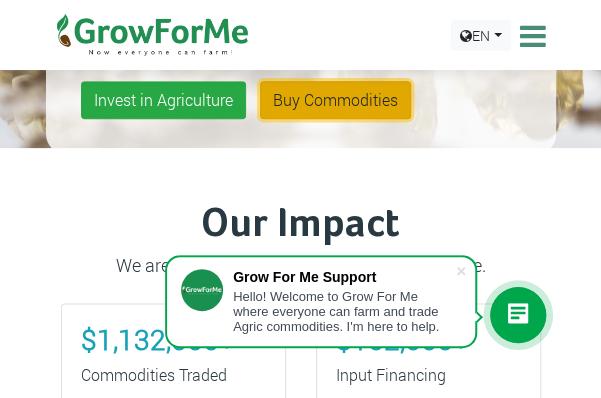 click on "Buy Commodities" at bounding box center [335, 100] 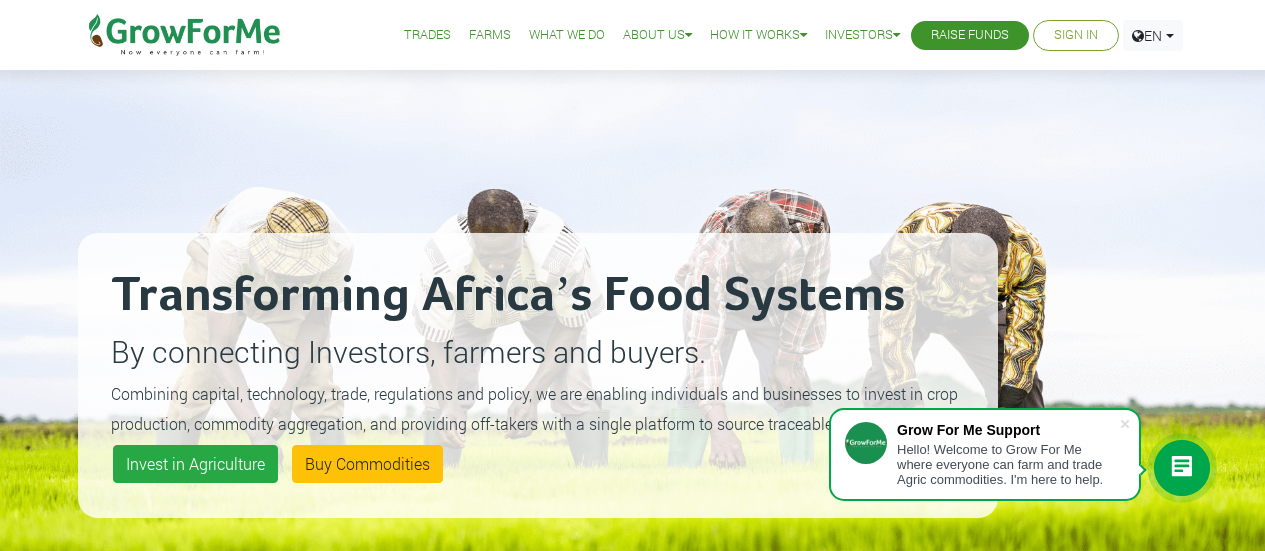 scroll, scrollTop: 500, scrollLeft: 0, axis: vertical 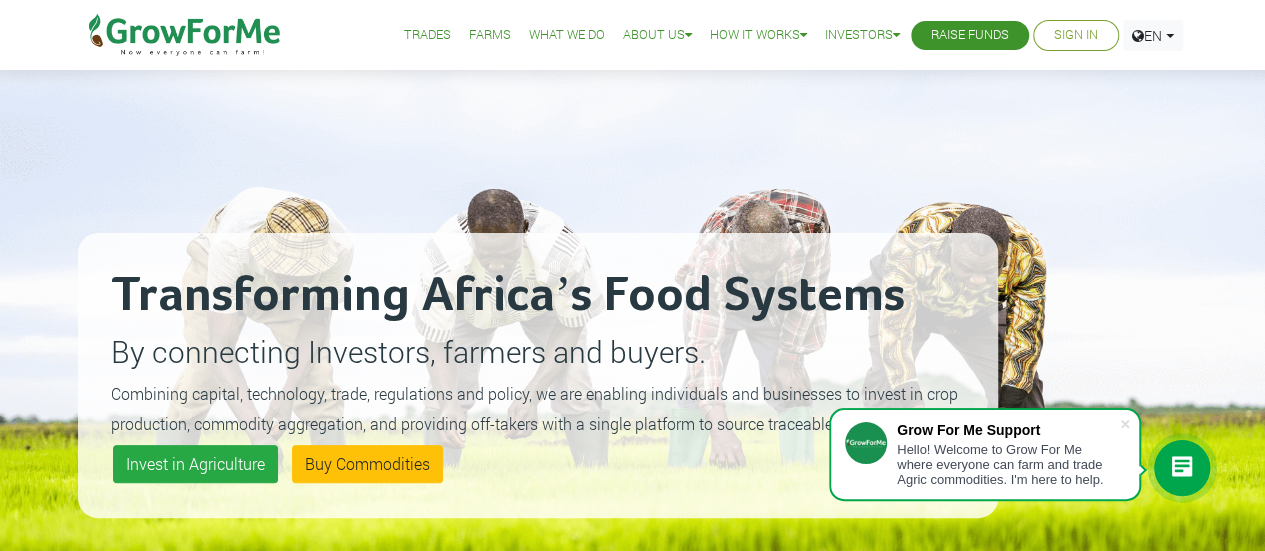 click on "Sign In" at bounding box center (1076, 35) 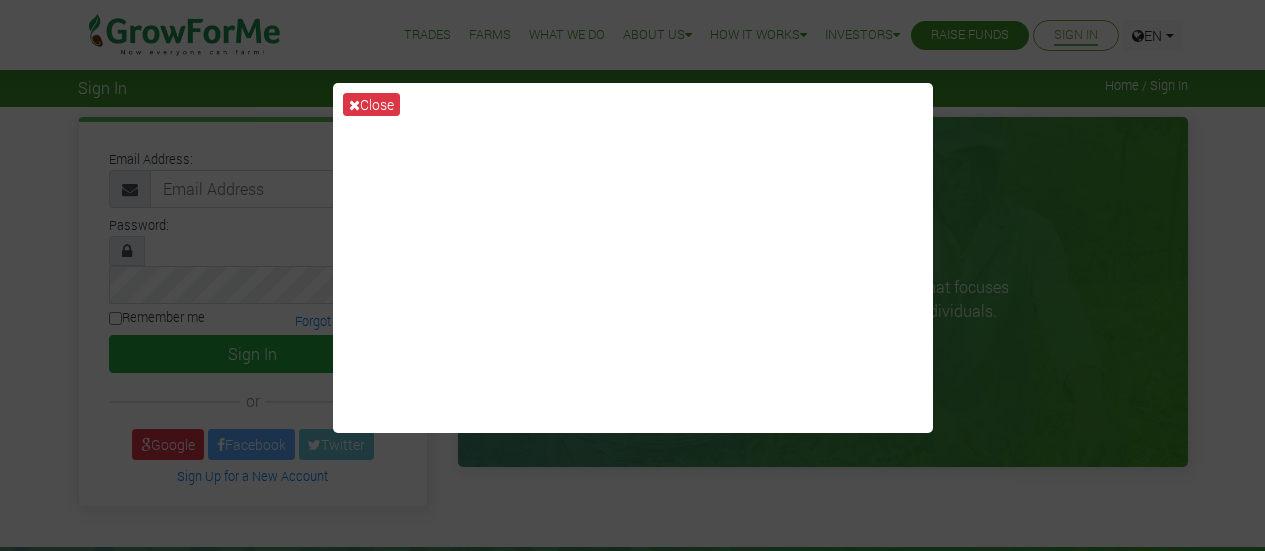 scroll, scrollTop: 0, scrollLeft: 0, axis: both 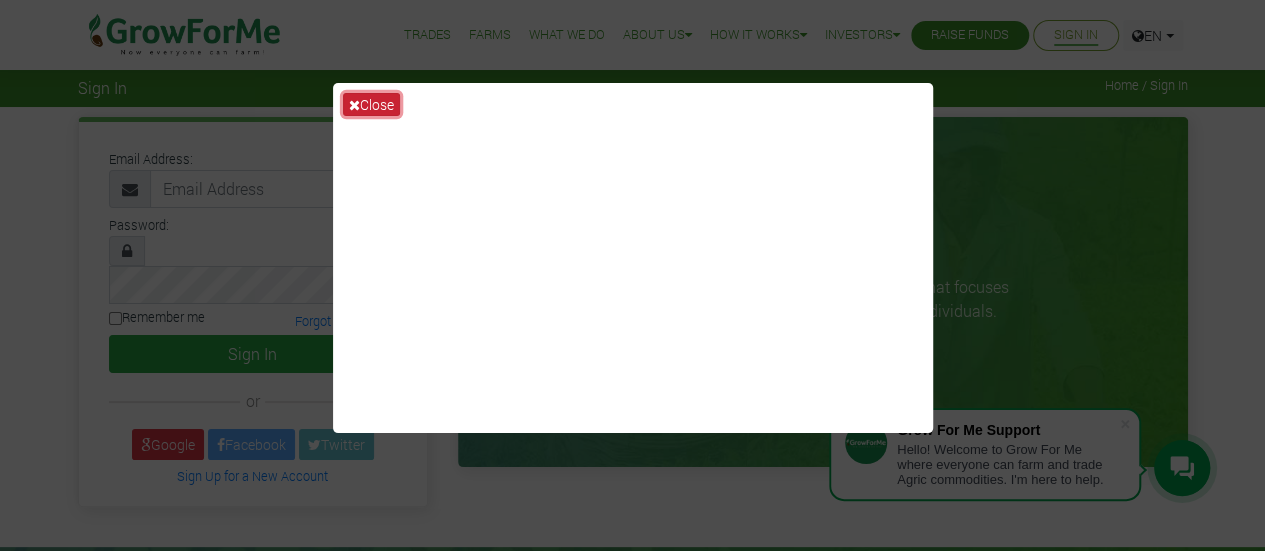 click on "Close" at bounding box center [371, 104] 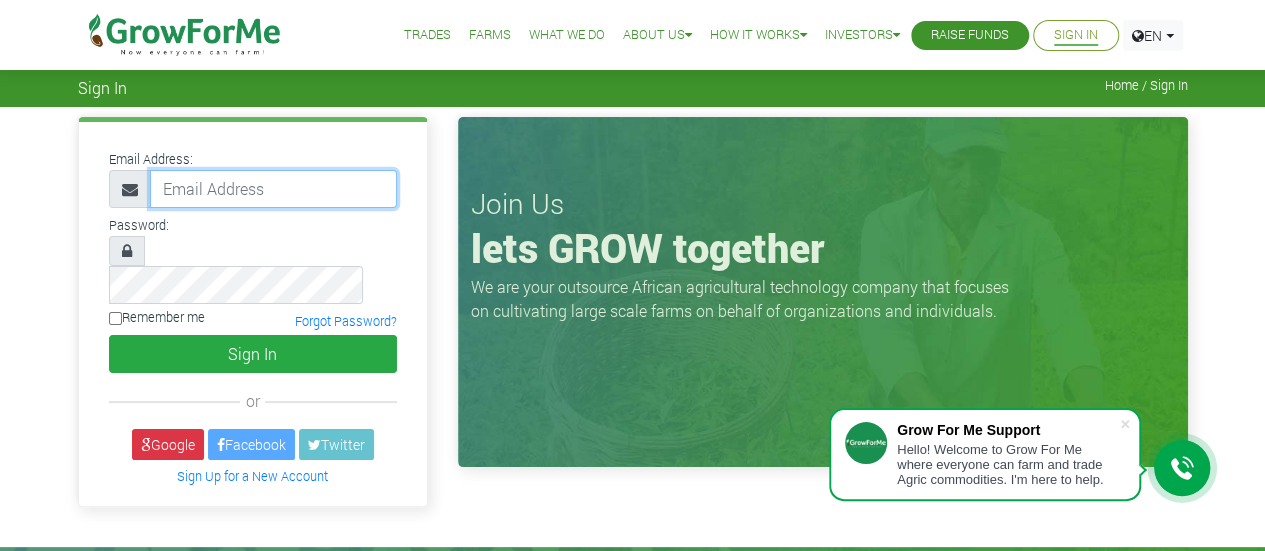 click at bounding box center [273, 189] 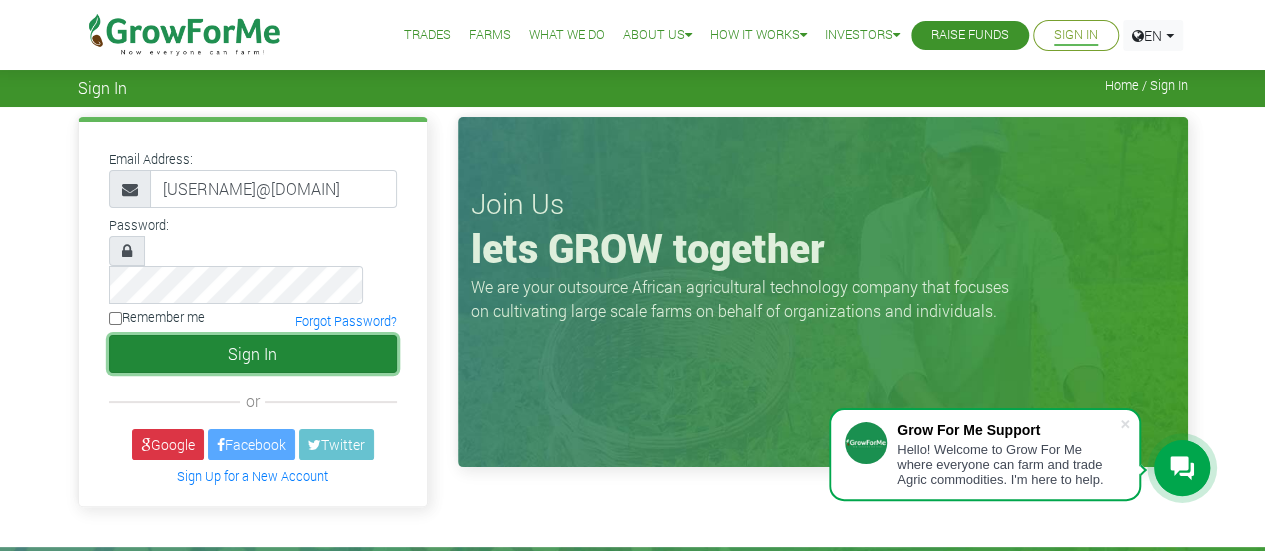 click on "Sign In" at bounding box center [253, 354] 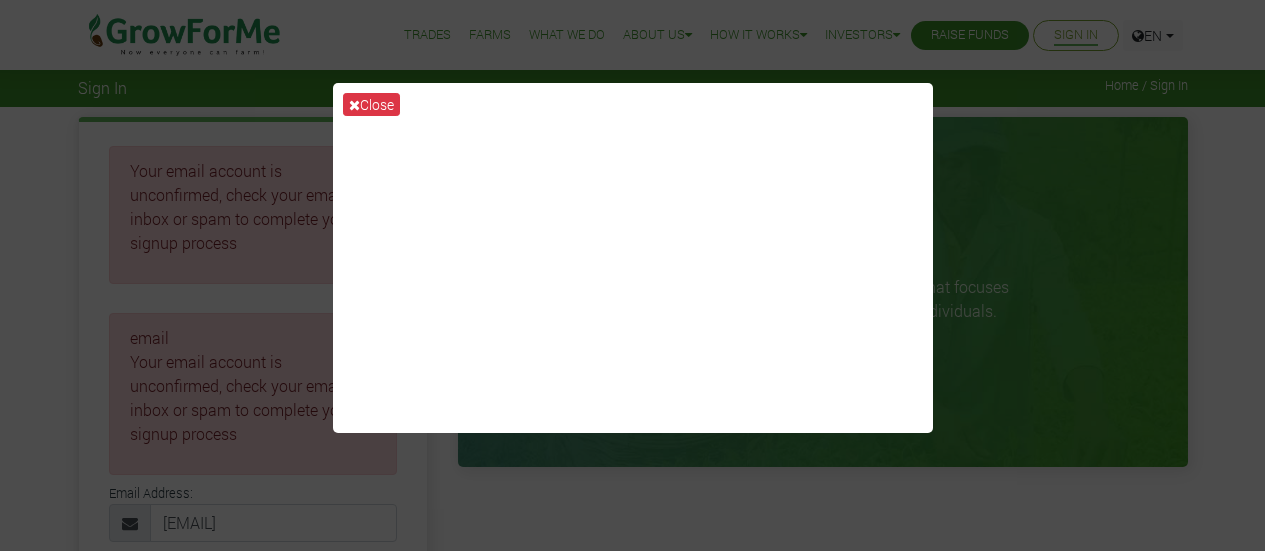 scroll, scrollTop: 0, scrollLeft: 0, axis: both 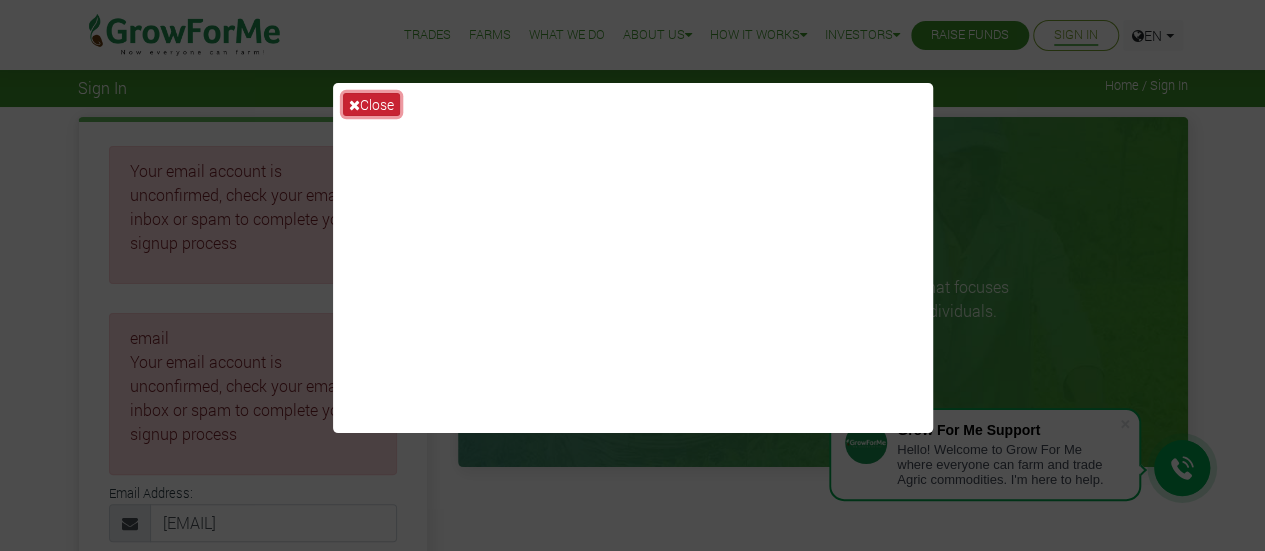 click on "Close" at bounding box center [371, 104] 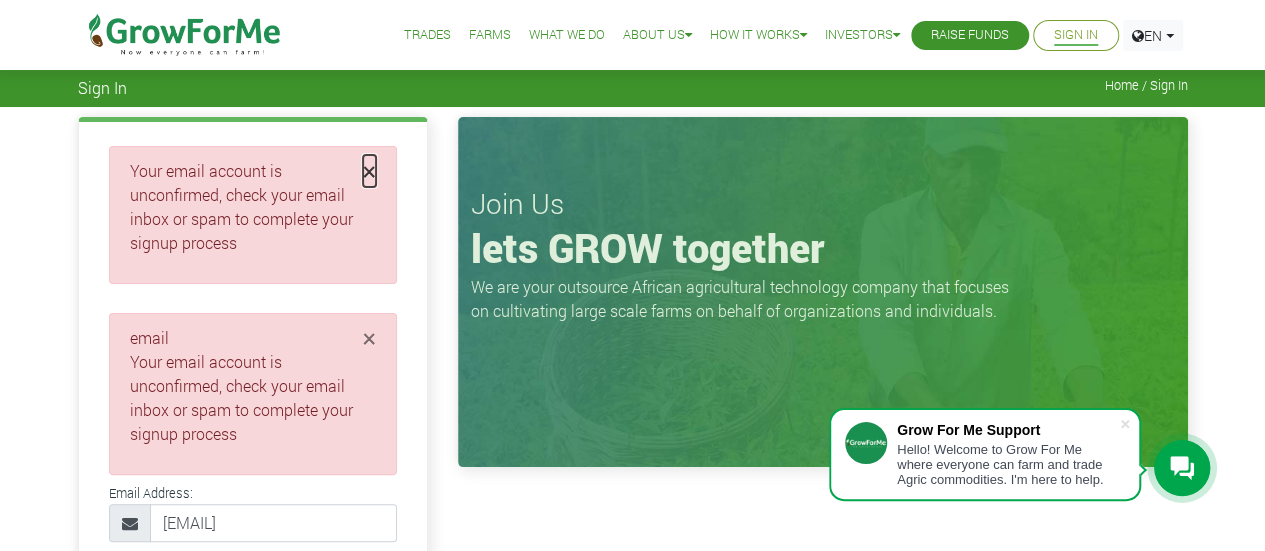 click on "×" at bounding box center [369, 171] 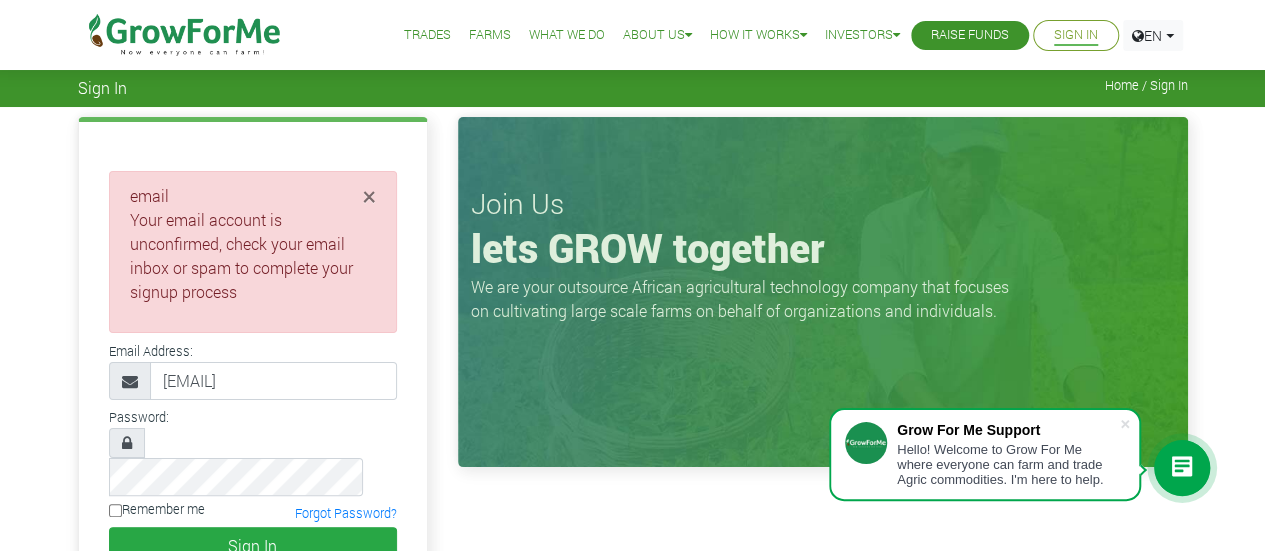click on "×
email Your email account is unconfirmed, check your email inbox or spam to complete your signup process" at bounding box center (253, 252) 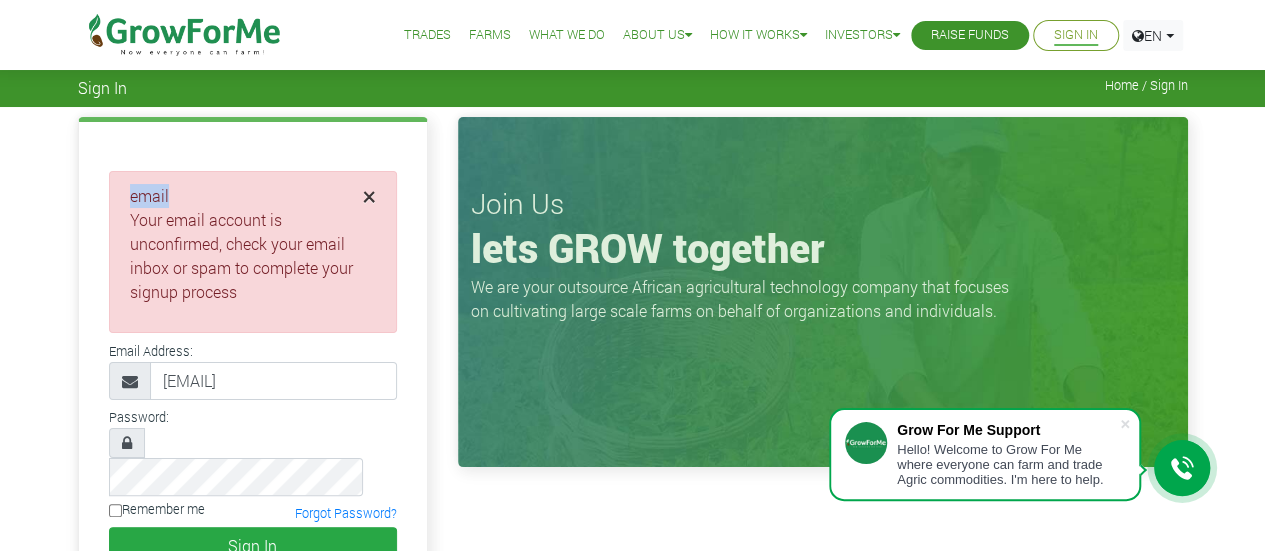 click on "×
email Your email account is unconfirmed, check your email inbox or spam to complete your signup process" at bounding box center [253, 252] 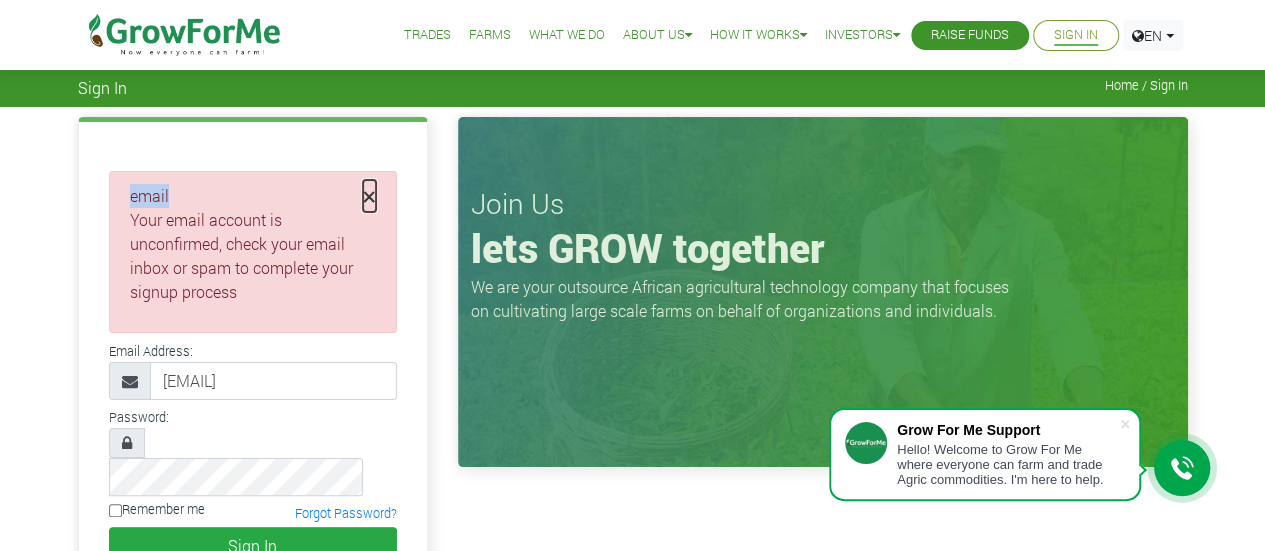 click on "×" at bounding box center [369, 196] 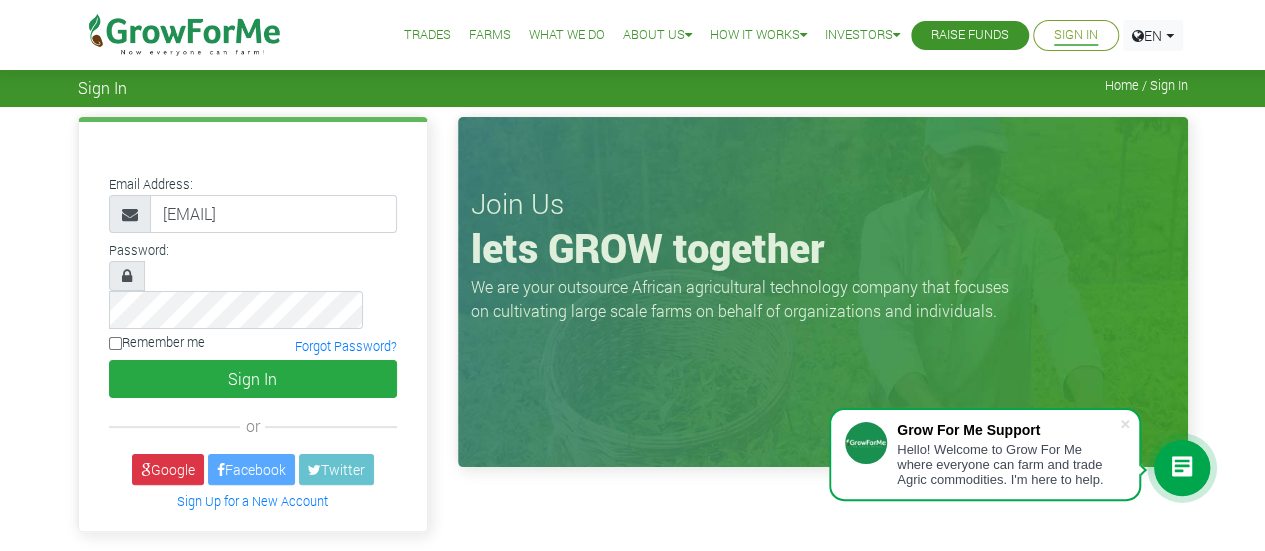 click on "Remember me" at bounding box center (115, 343) 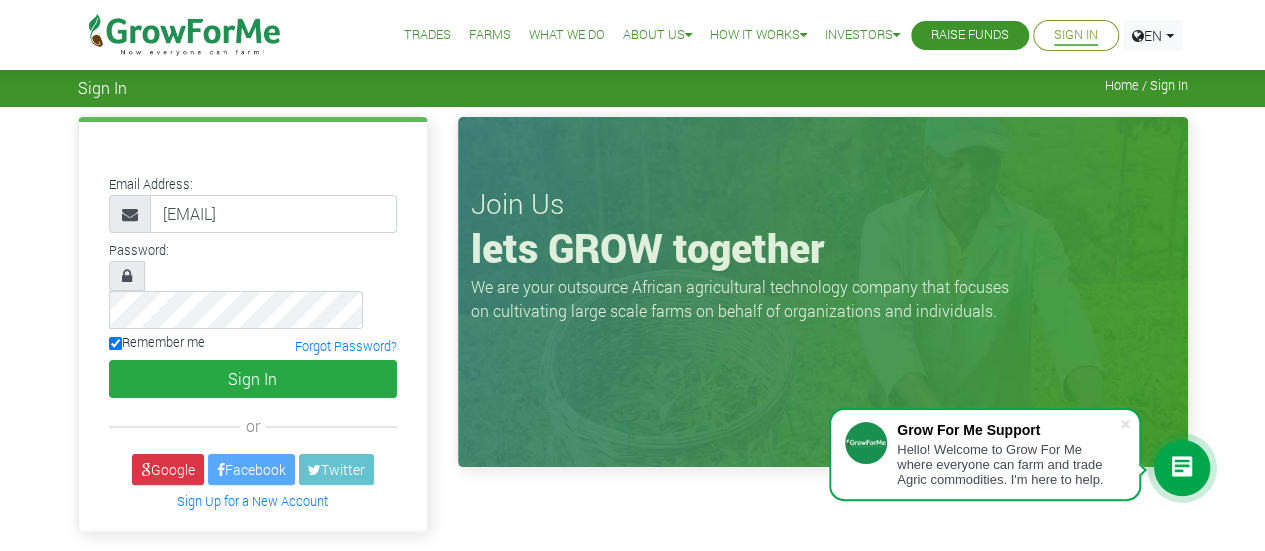 click on "Remember me" at bounding box center (115, 343) 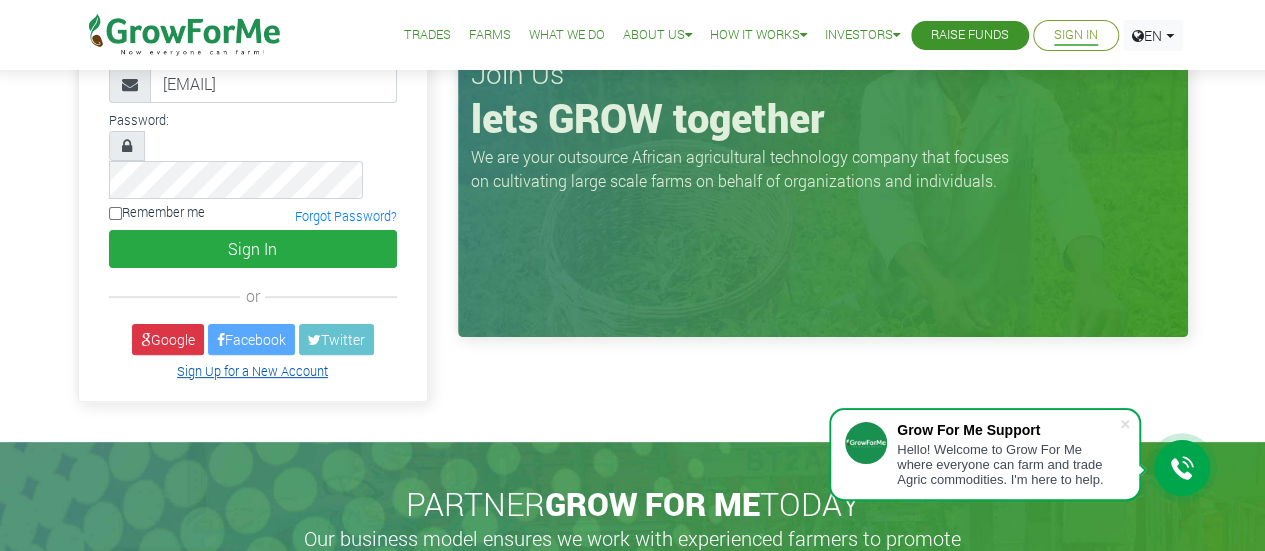 scroll, scrollTop: 100, scrollLeft: 0, axis: vertical 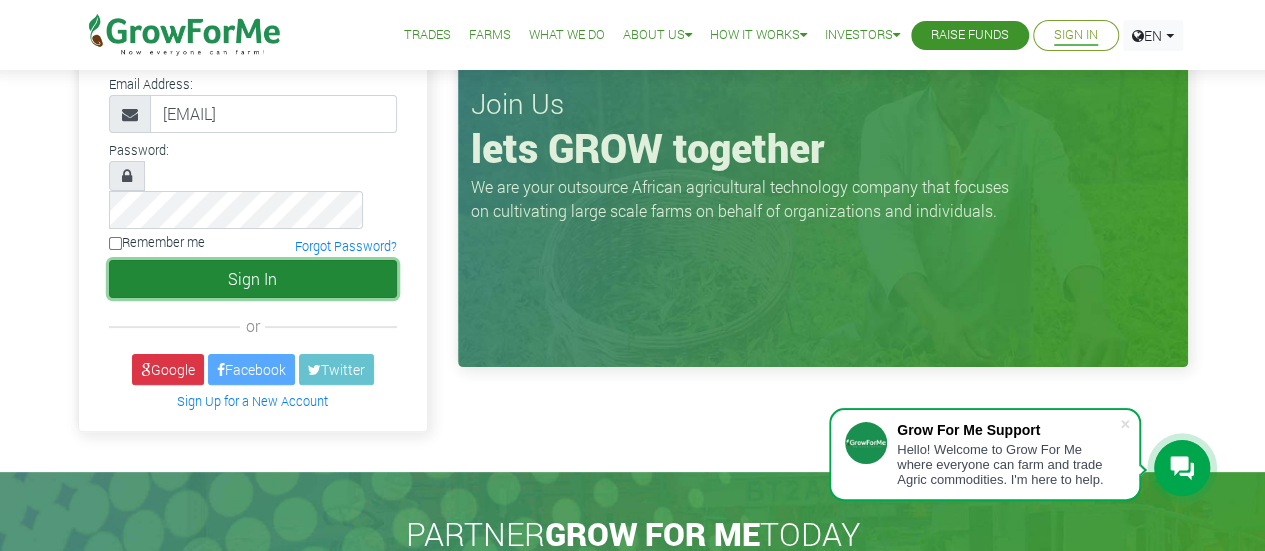 click on "Sign In" at bounding box center (253, 279) 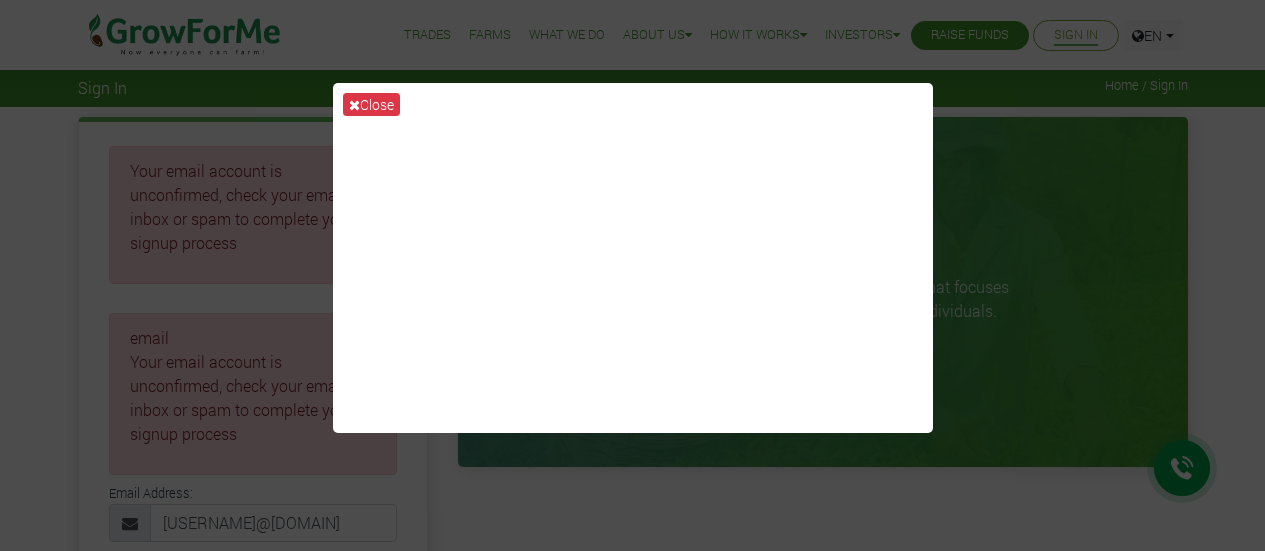 scroll, scrollTop: 0, scrollLeft: 0, axis: both 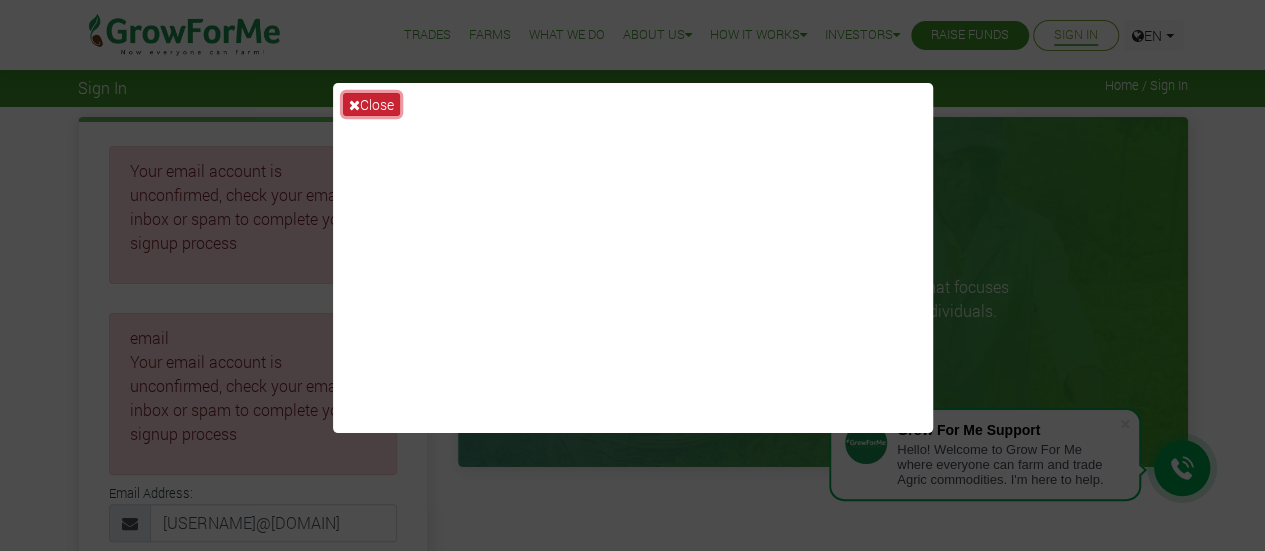 click at bounding box center (354, 105) 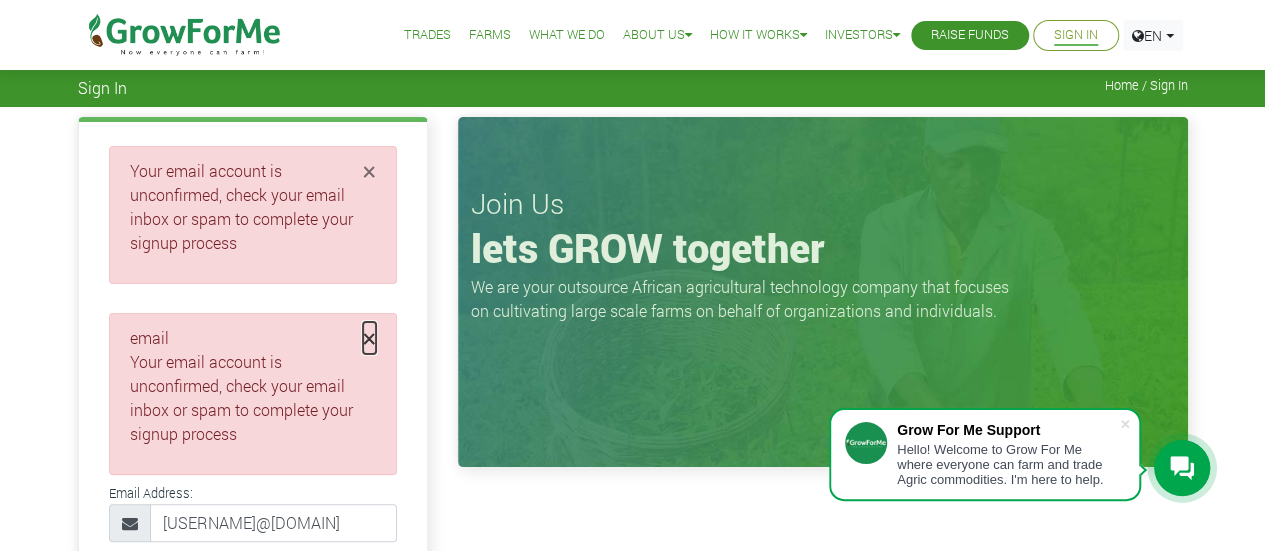 drag, startPoint x: 368, startPoint y: 341, endPoint x: 375, endPoint y: 295, distance: 46.52956 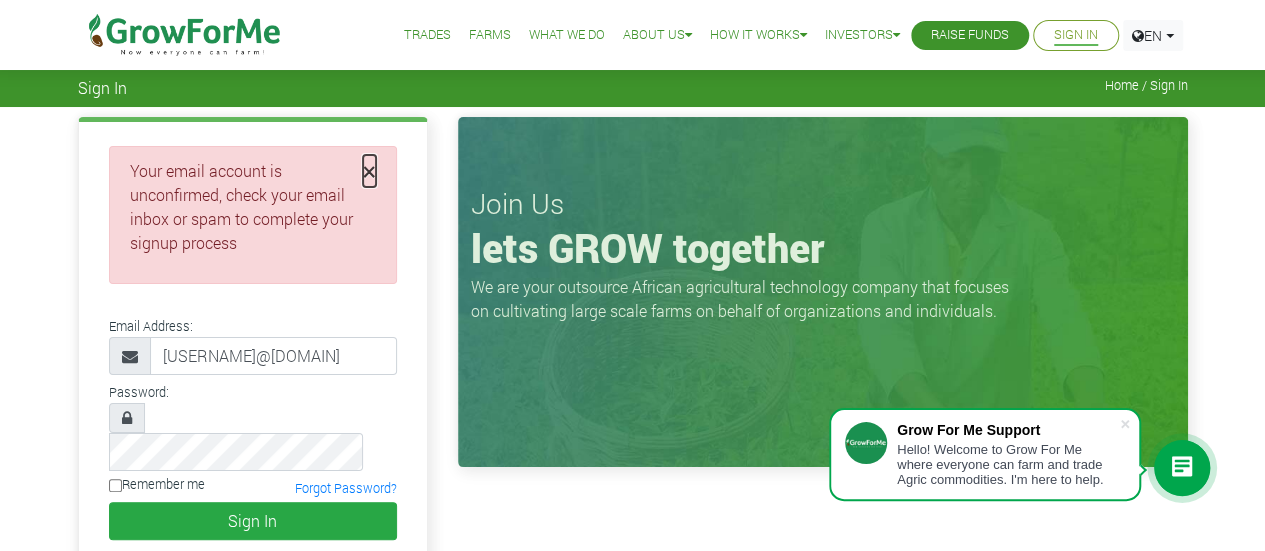 click on "×" at bounding box center [369, 171] 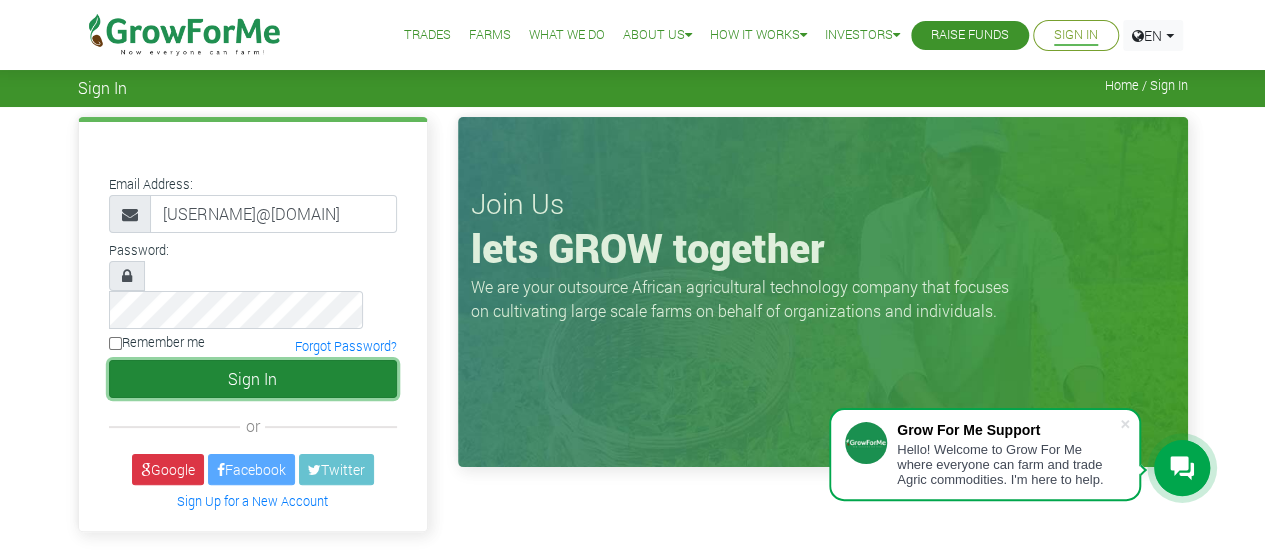 click on "Sign In" at bounding box center (253, 379) 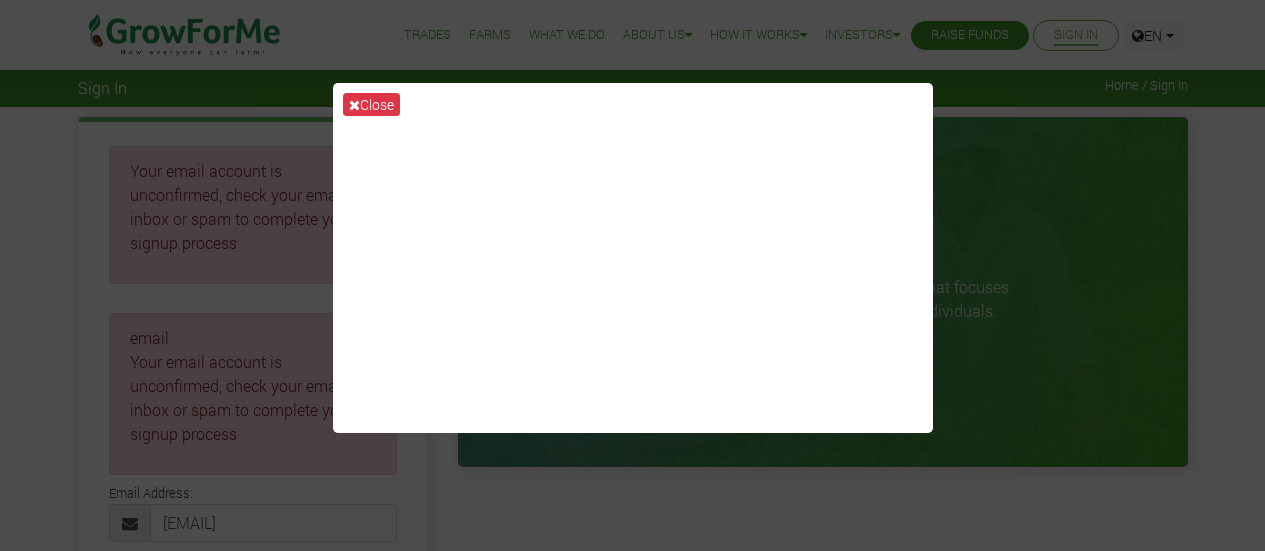 scroll, scrollTop: 0, scrollLeft: 0, axis: both 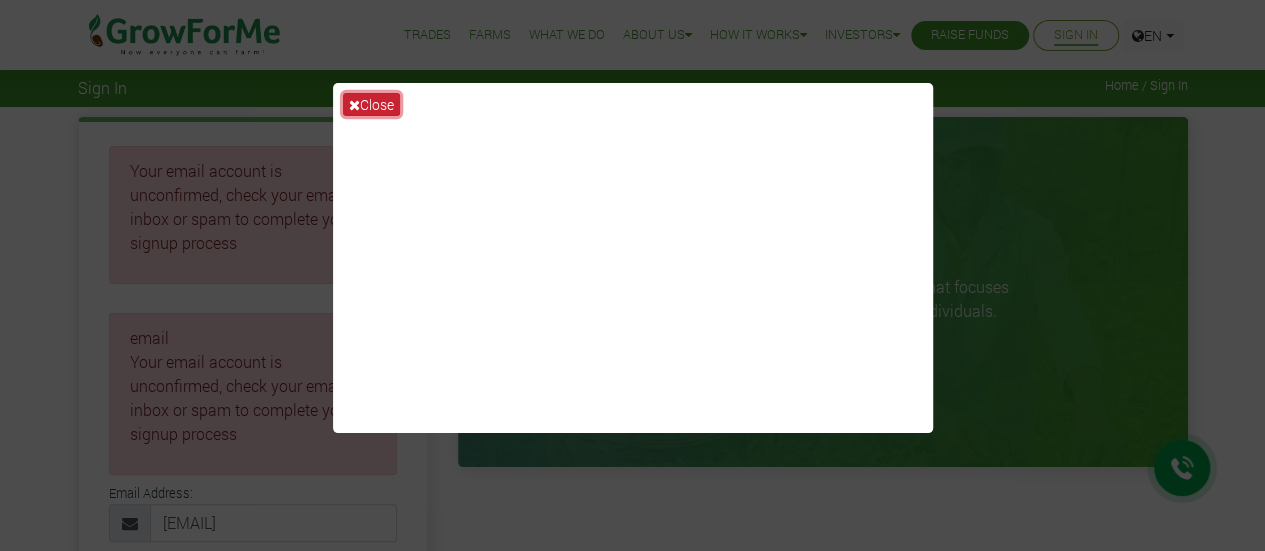 click on "Close" at bounding box center [371, 104] 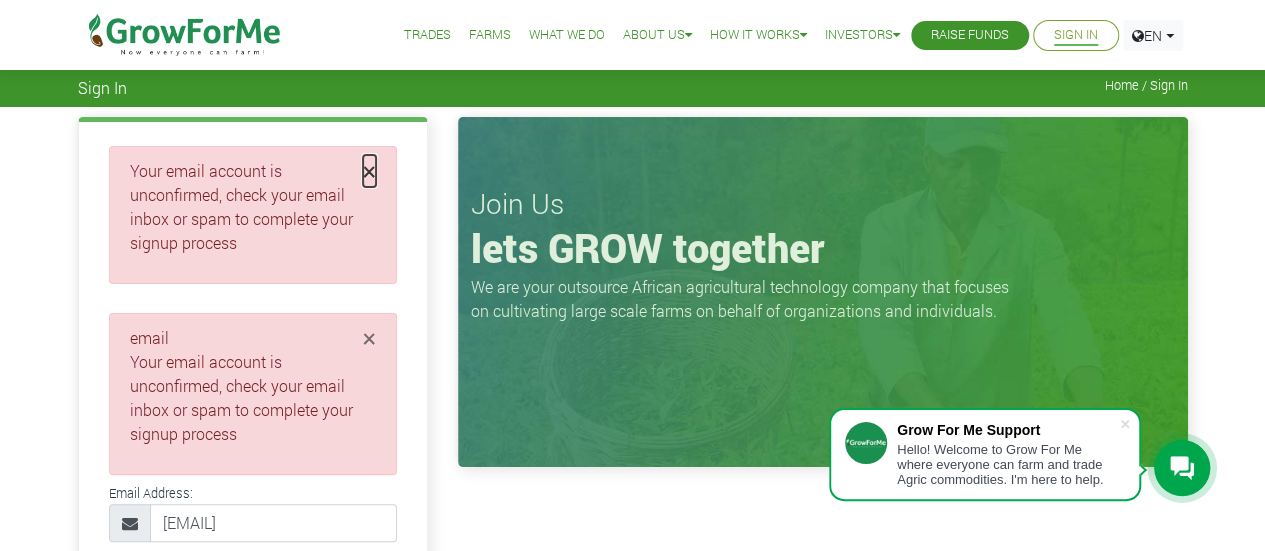 click on "×" at bounding box center (369, 171) 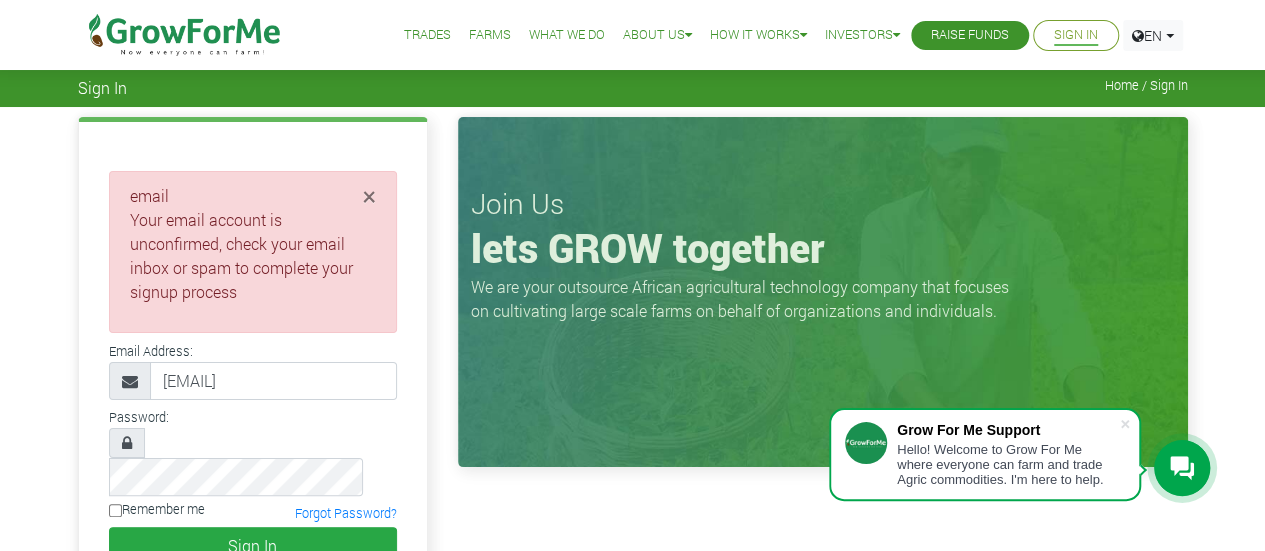 click on "email Your email account is unconfirmed, check your email inbox or spam to complete your signup process" at bounding box center [253, 244] 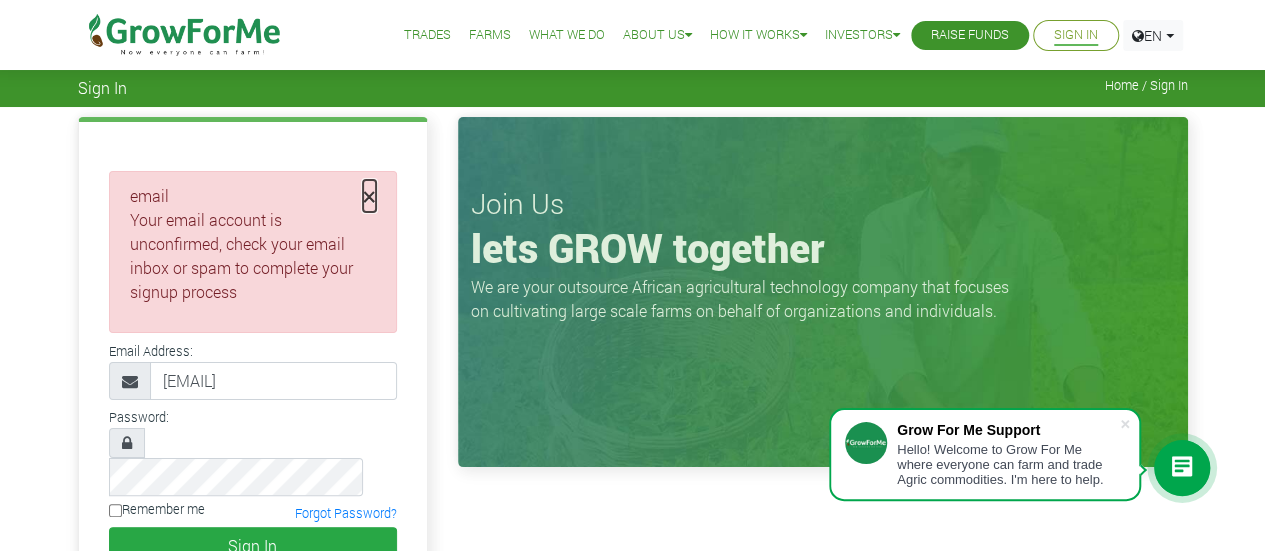 click on "×" at bounding box center (369, 196) 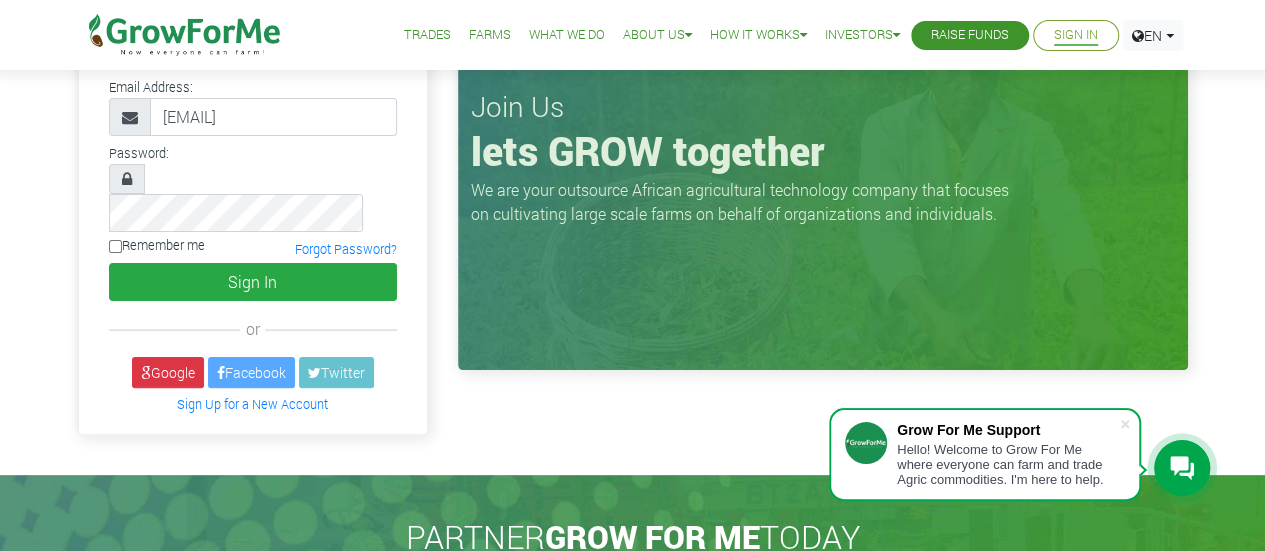 scroll, scrollTop: 100, scrollLeft: 0, axis: vertical 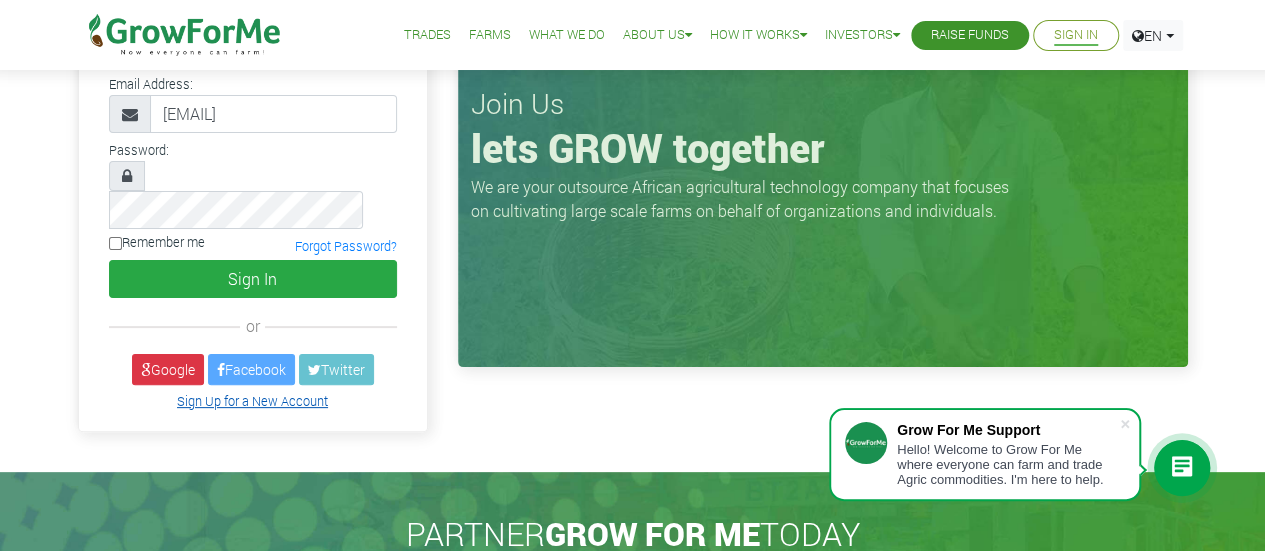 click on "Sign Up for a New Account" at bounding box center [252, 401] 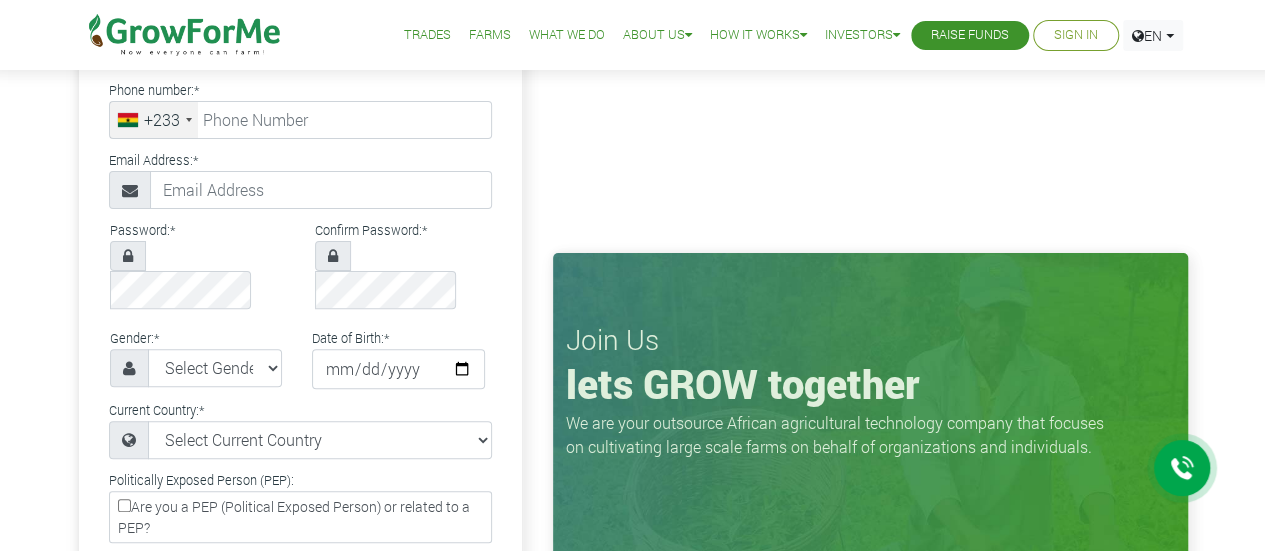 scroll, scrollTop: 0, scrollLeft: 0, axis: both 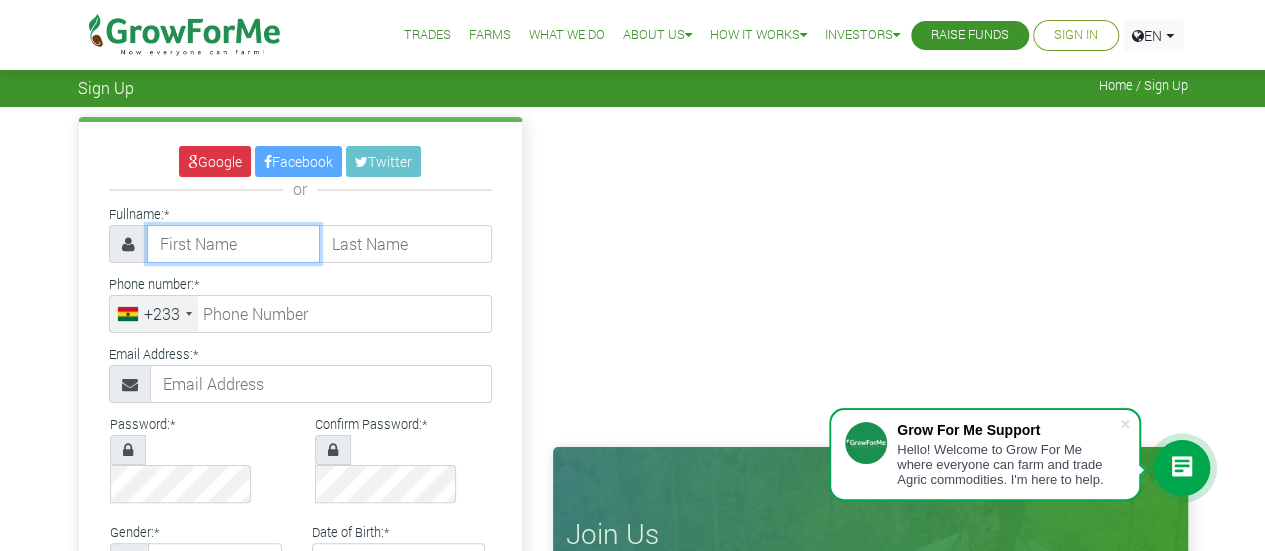 click at bounding box center (233, 244) 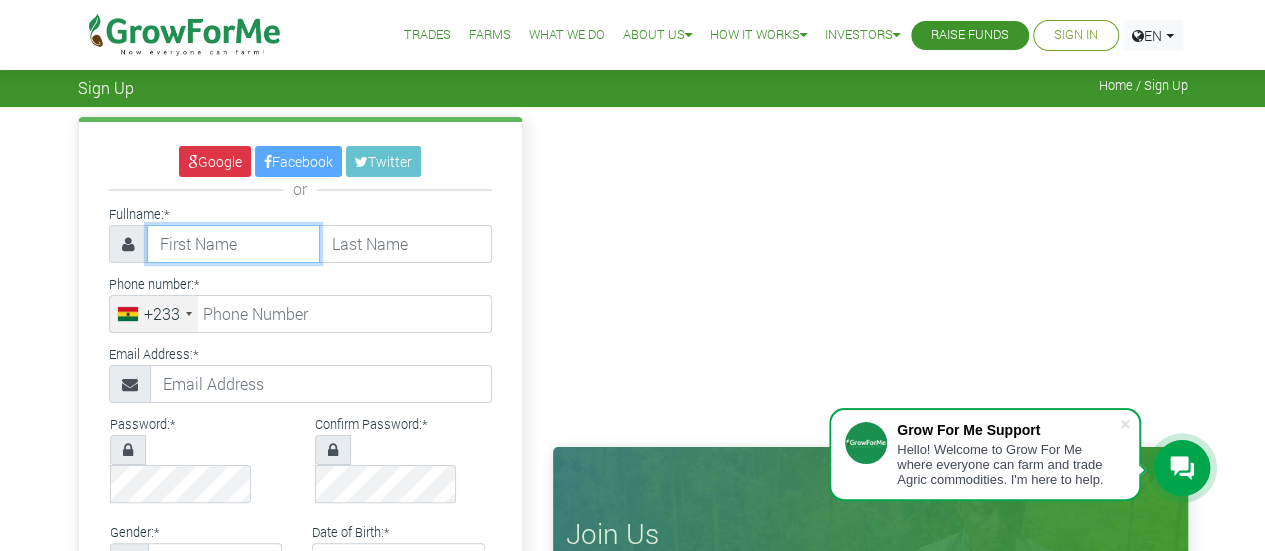 type on "Samuel" 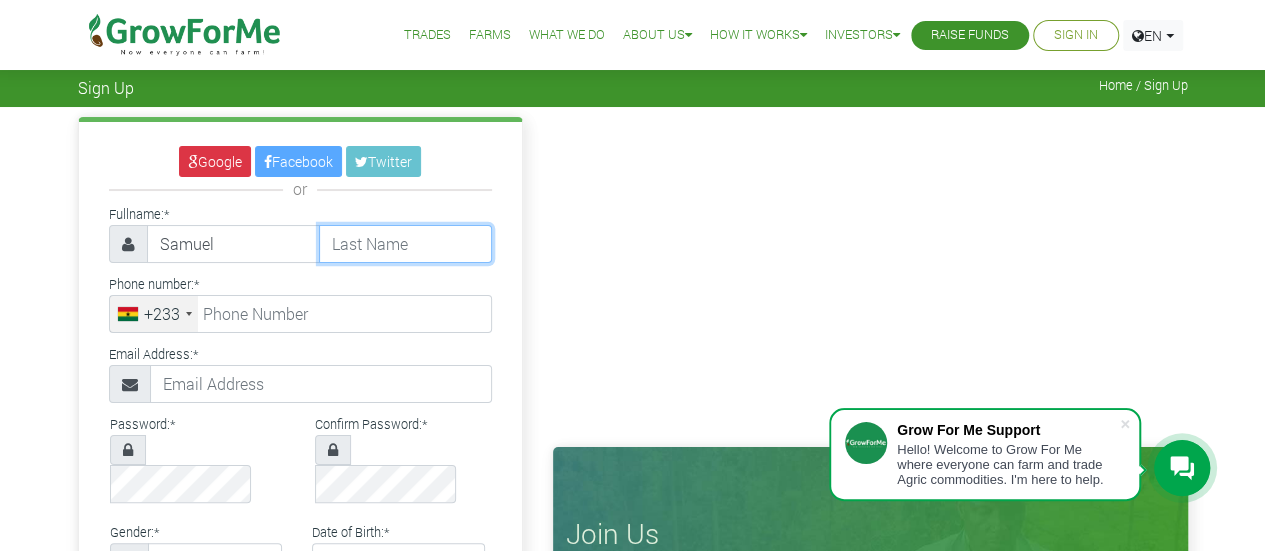 type on "[LAST]" 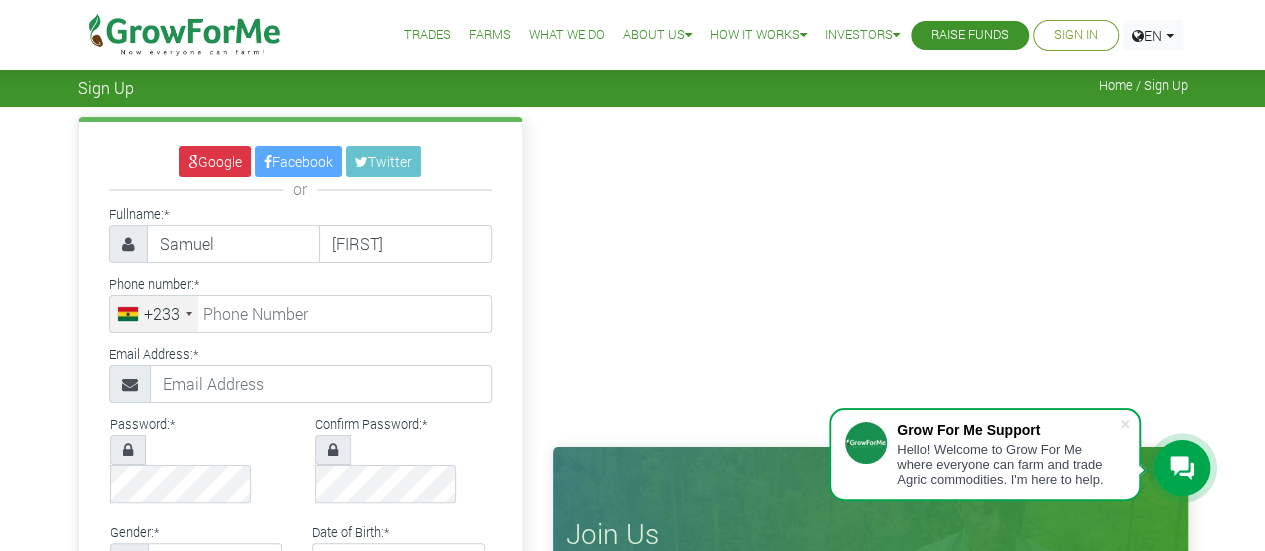 select on "United Kingdom" 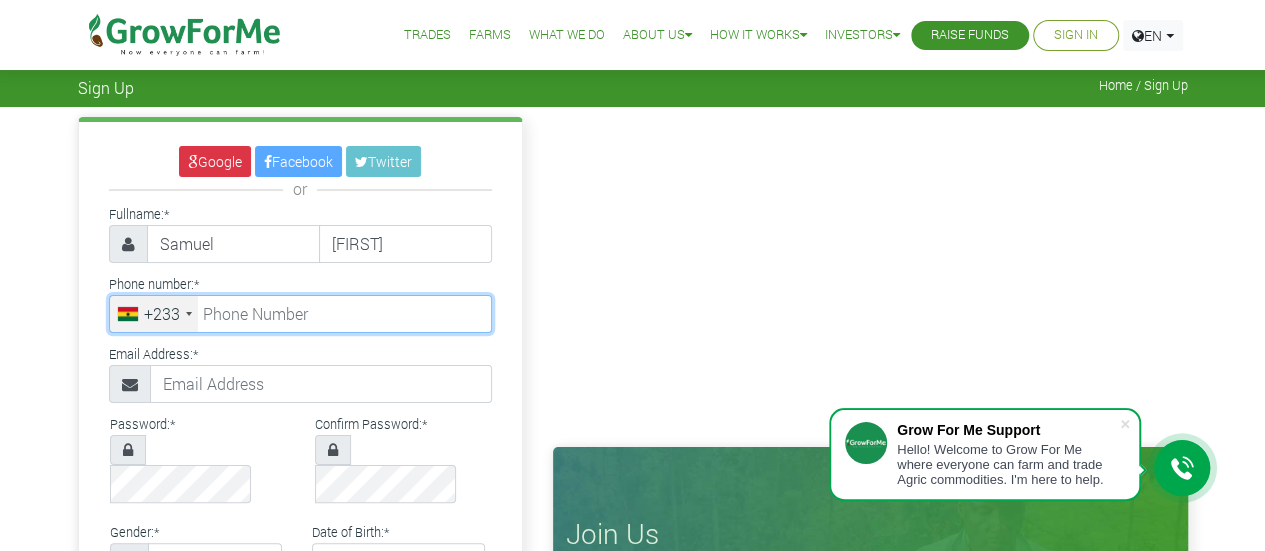 click at bounding box center [300, 314] 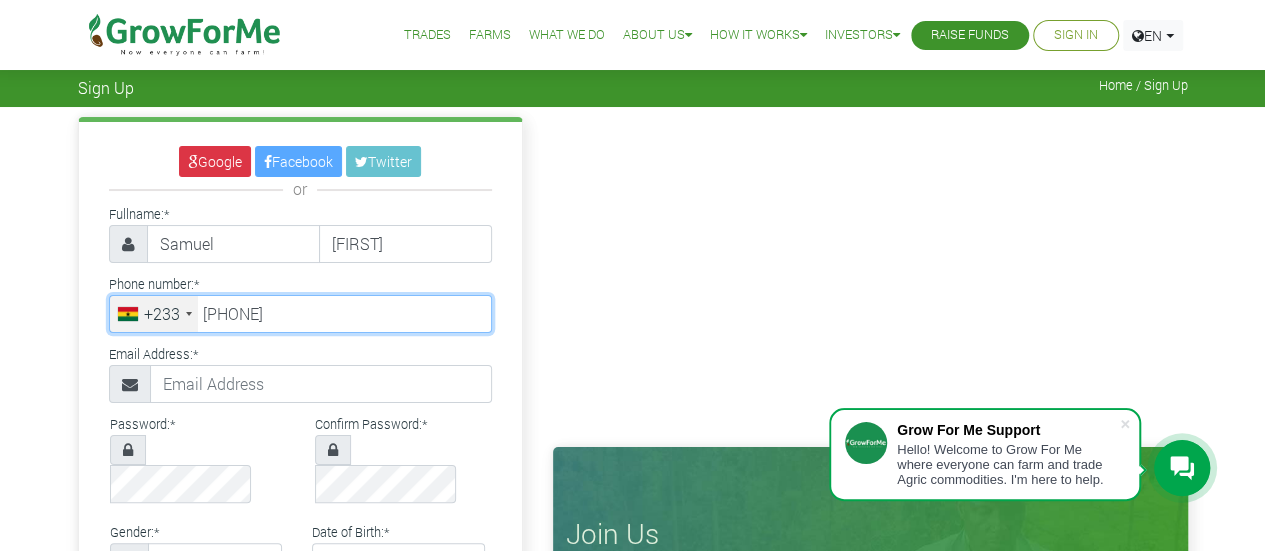 type on "59 846 5593" 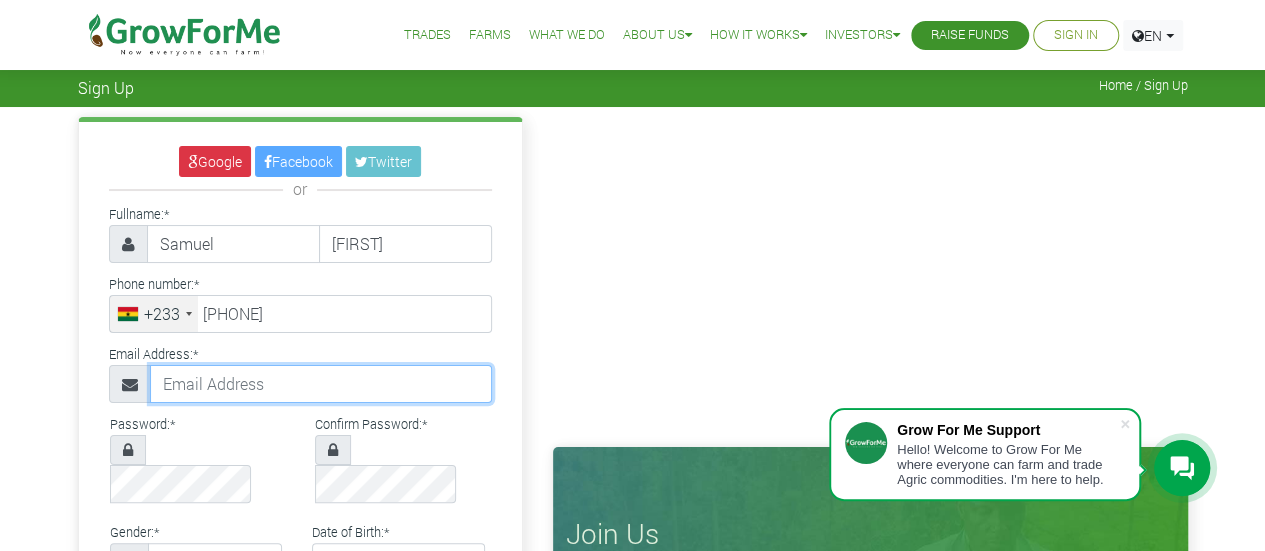 type on "sethelder215@gmail.com" 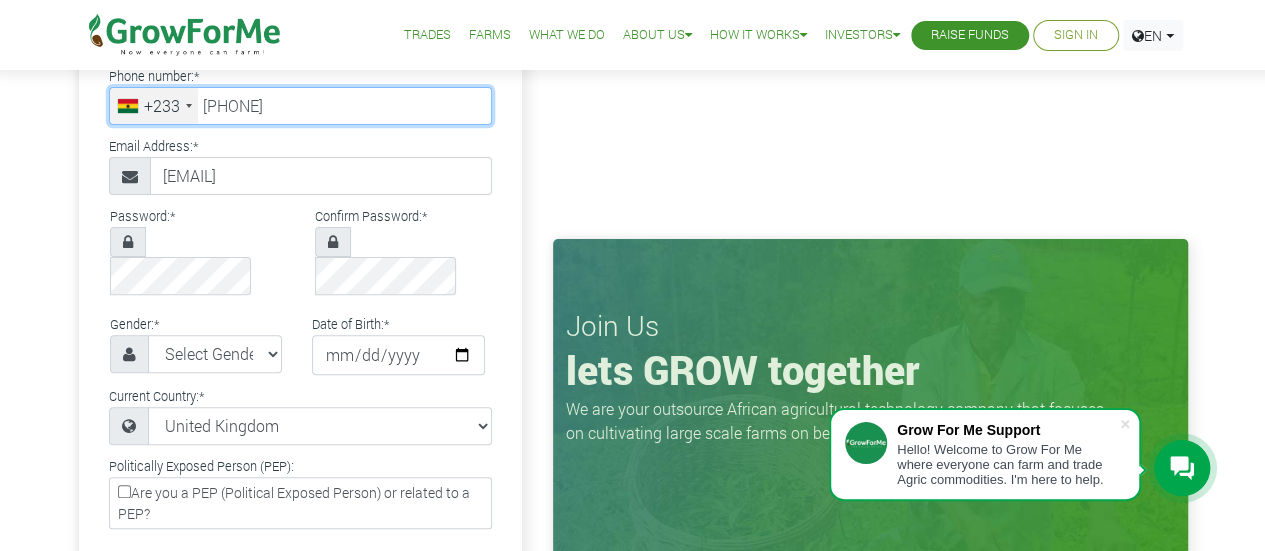 scroll, scrollTop: 200, scrollLeft: 0, axis: vertical 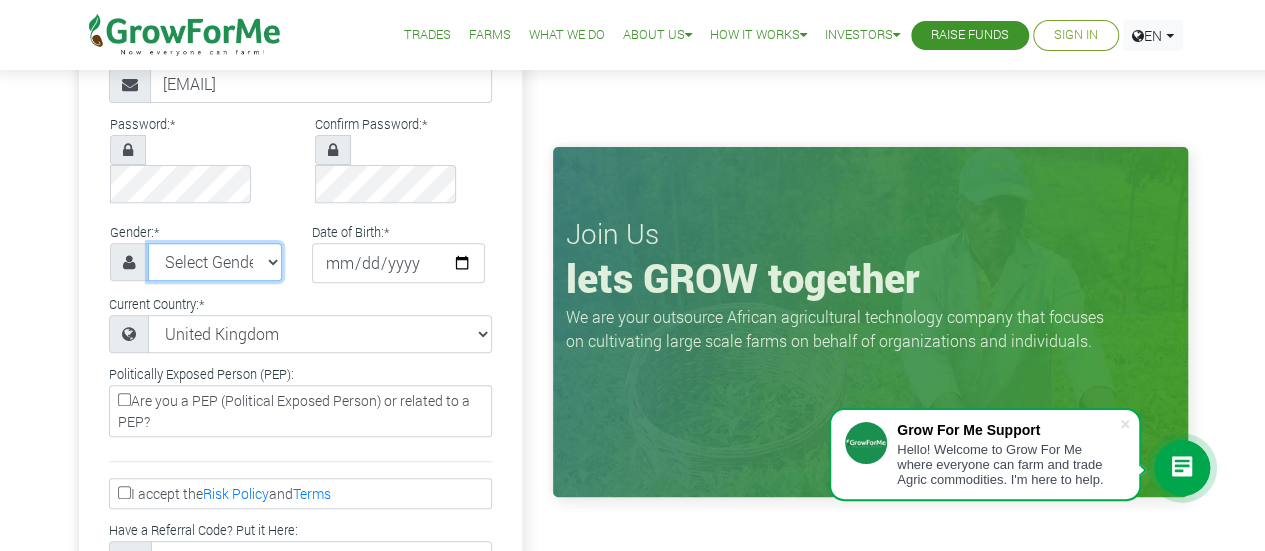 drag, startPoint x: 270, startPoint y: 221, endPoint x: 286, endPoint y: 214, distance: 17.464249 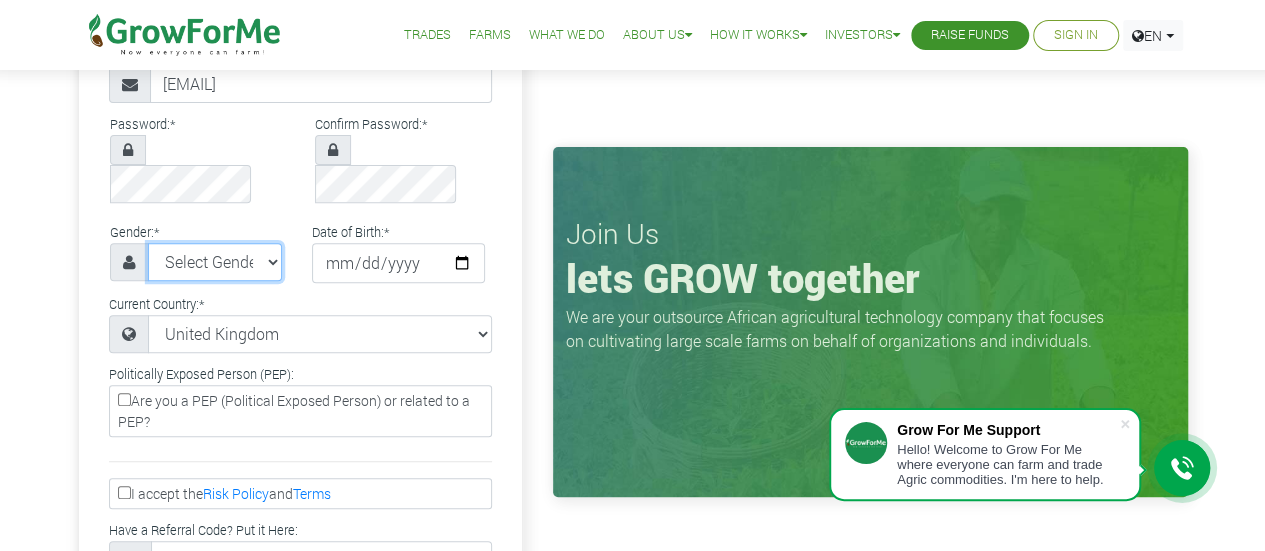 select on "Male" 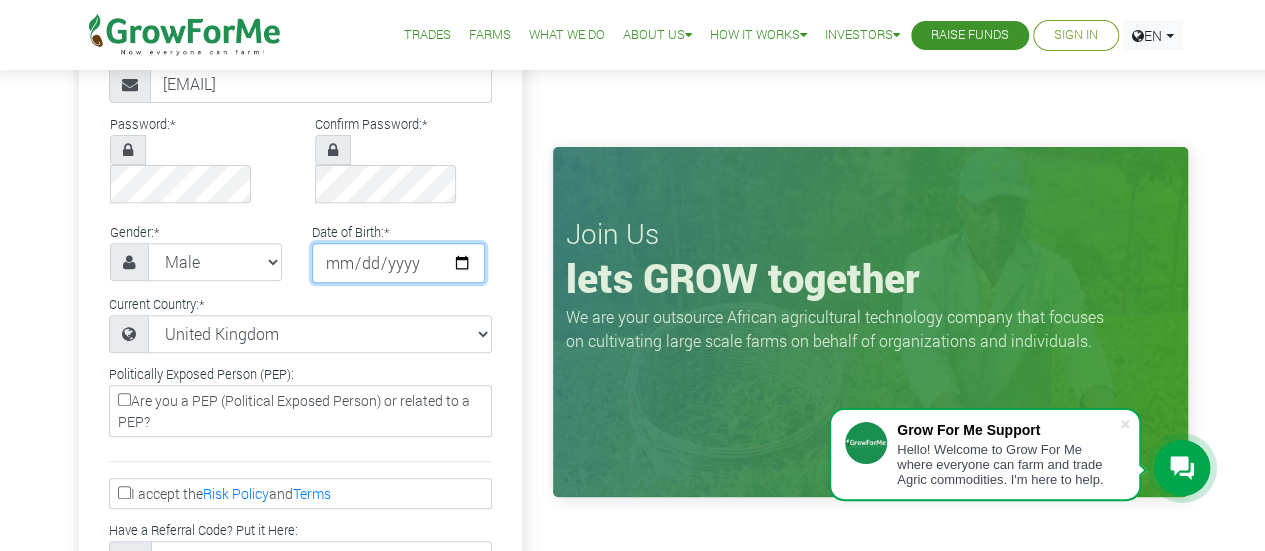 click at bounding box center [398, 263] 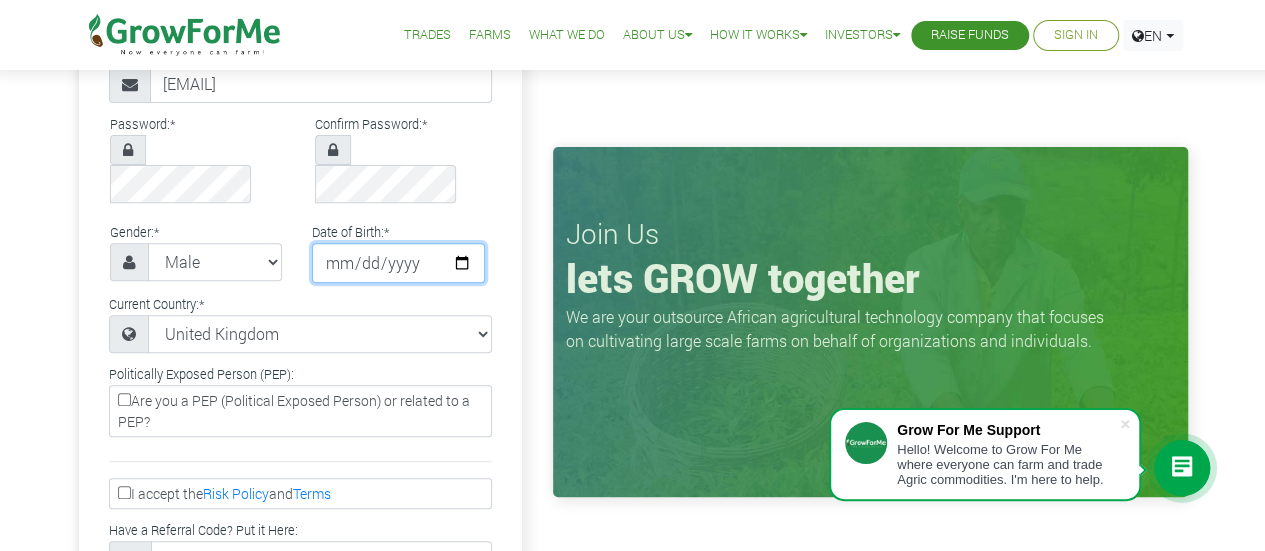 type on "2004-05-21" 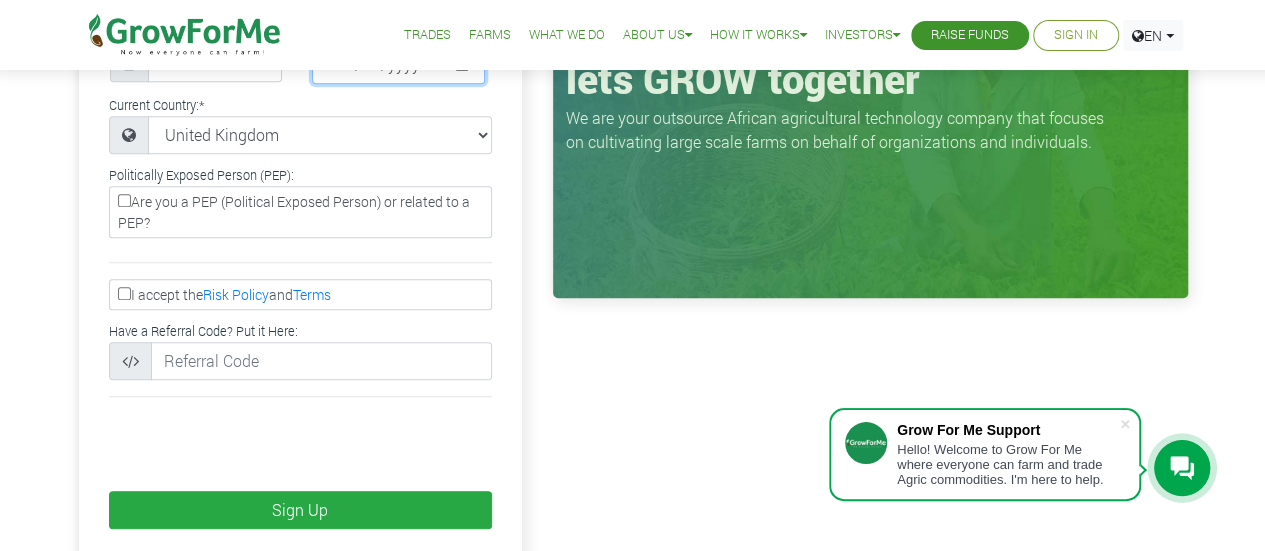 scroll, scrollTop: 500, scrollLeft: 0, axis: vertical 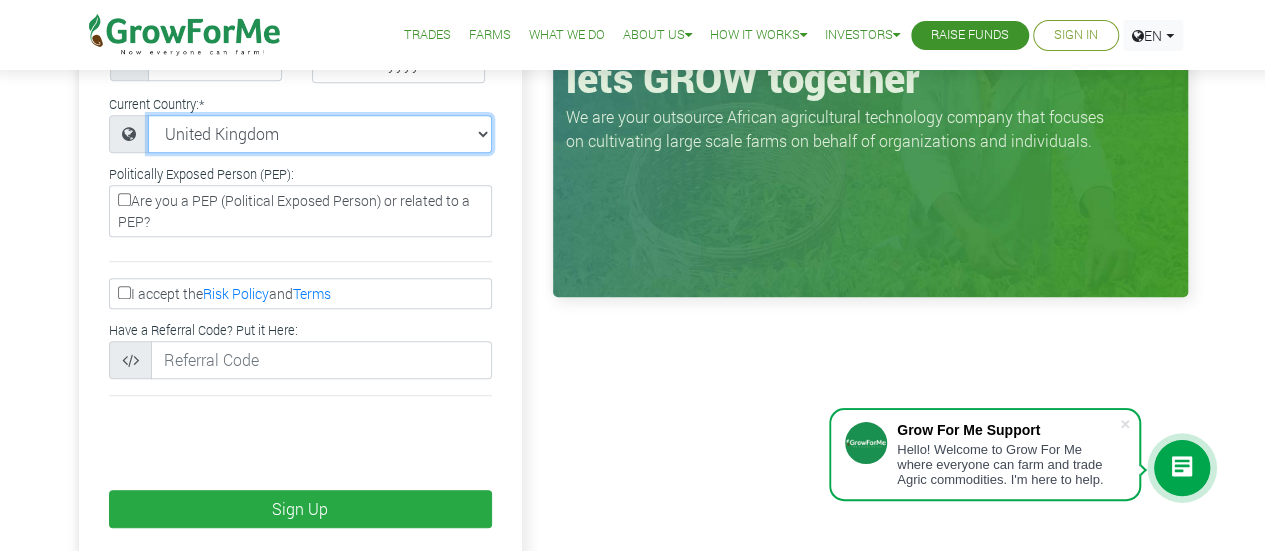 click on "Select Current Country
Afghanistan
Albania
Algeria
American Samoa
Andorra
Angola
Anguilla
Antigua & Barbuda
Argentina
Armenia
Aruba
Australia
Austria
Azerbaijan
Bahamas
Benin" at bounding box center (320, 134) 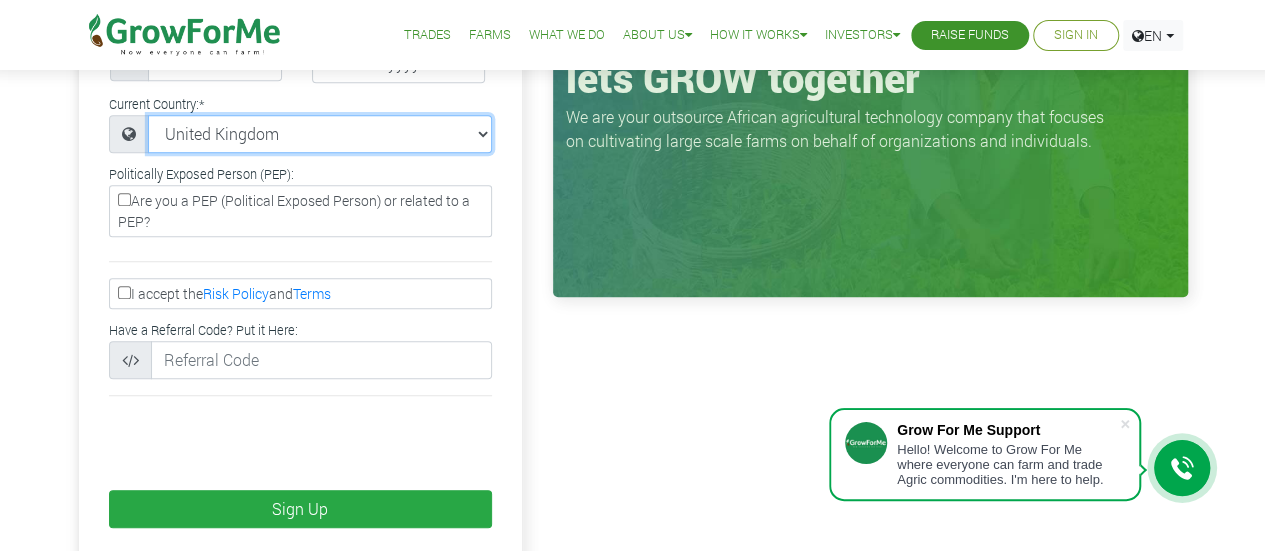 select on "Ghana" 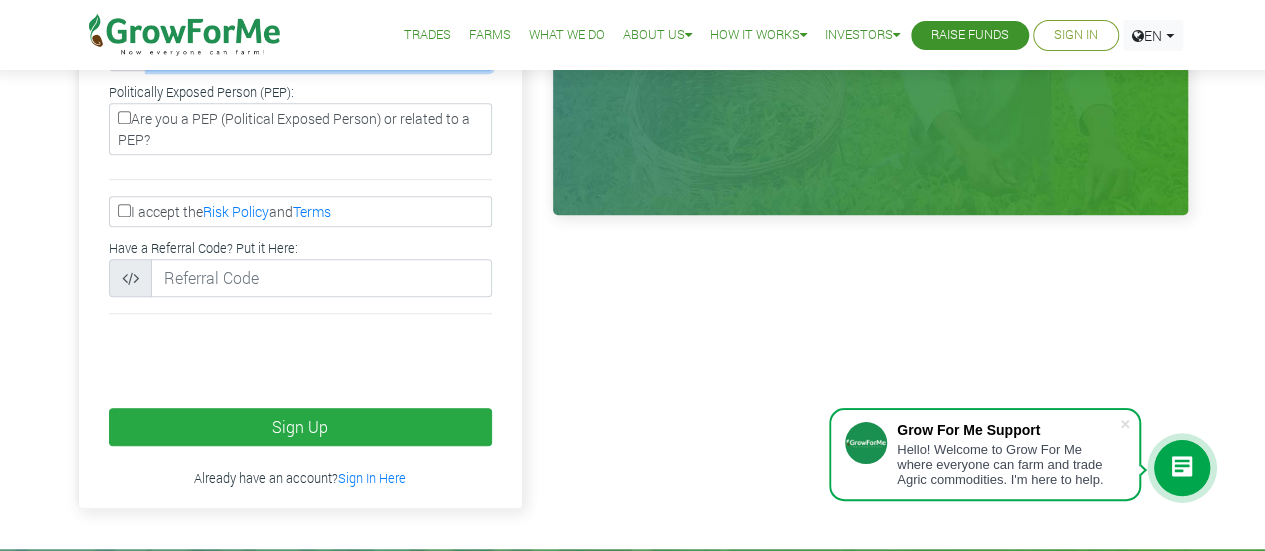 scroll, scrollTop: 600, scrollLeft: 0, axis: vertical 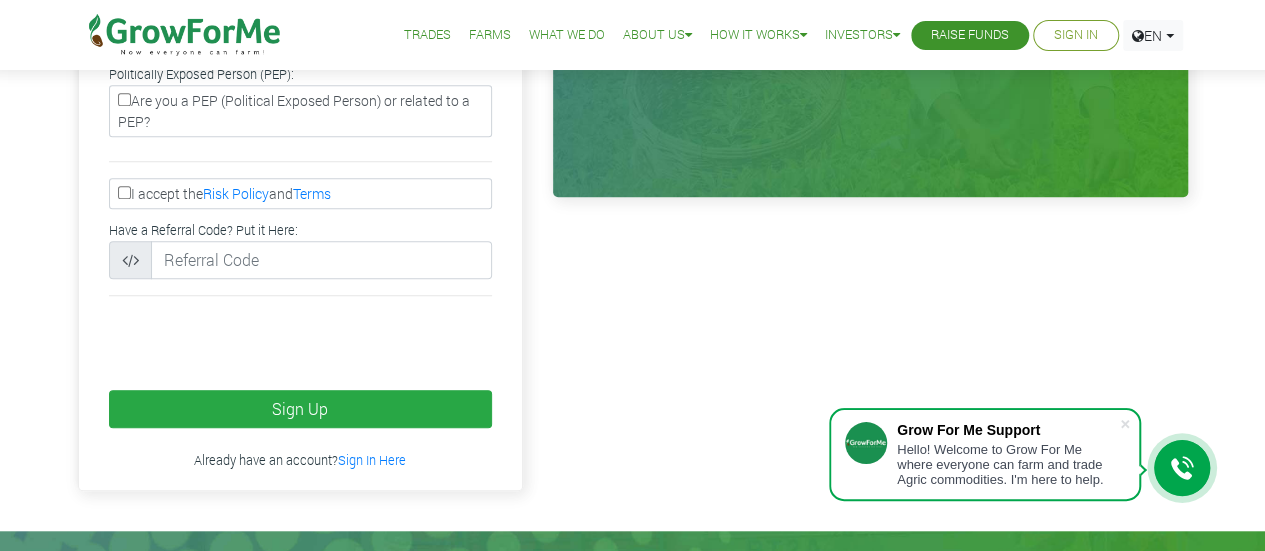 click on "I accept the   Risk Policy    and  Terms" at bounding box center [124, 192] 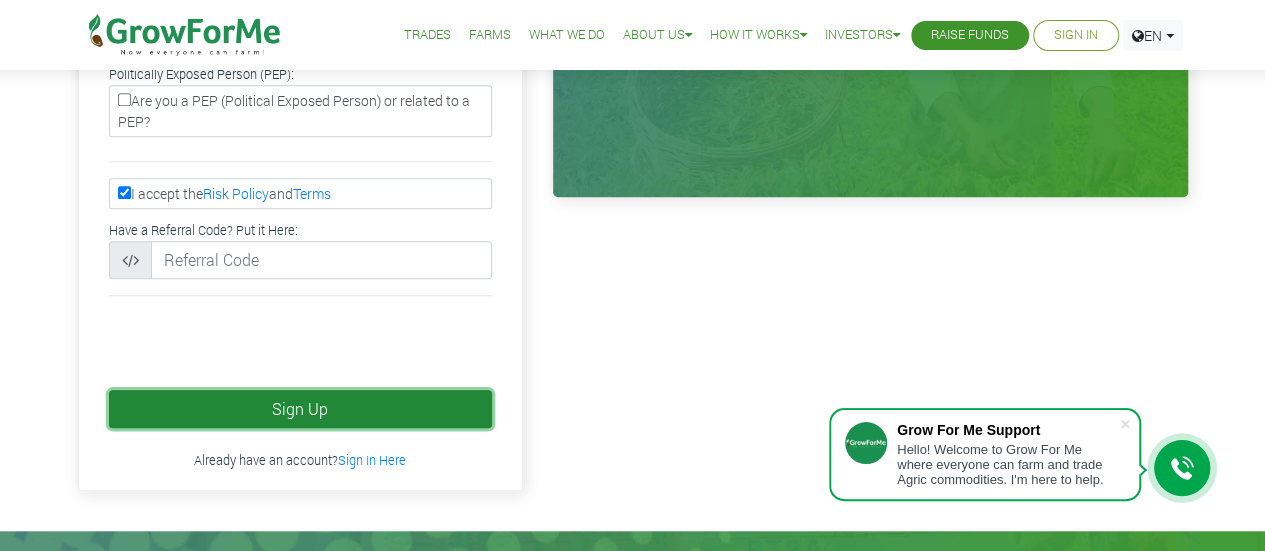 click on "Sign Up" at bounding box center (300, 409) 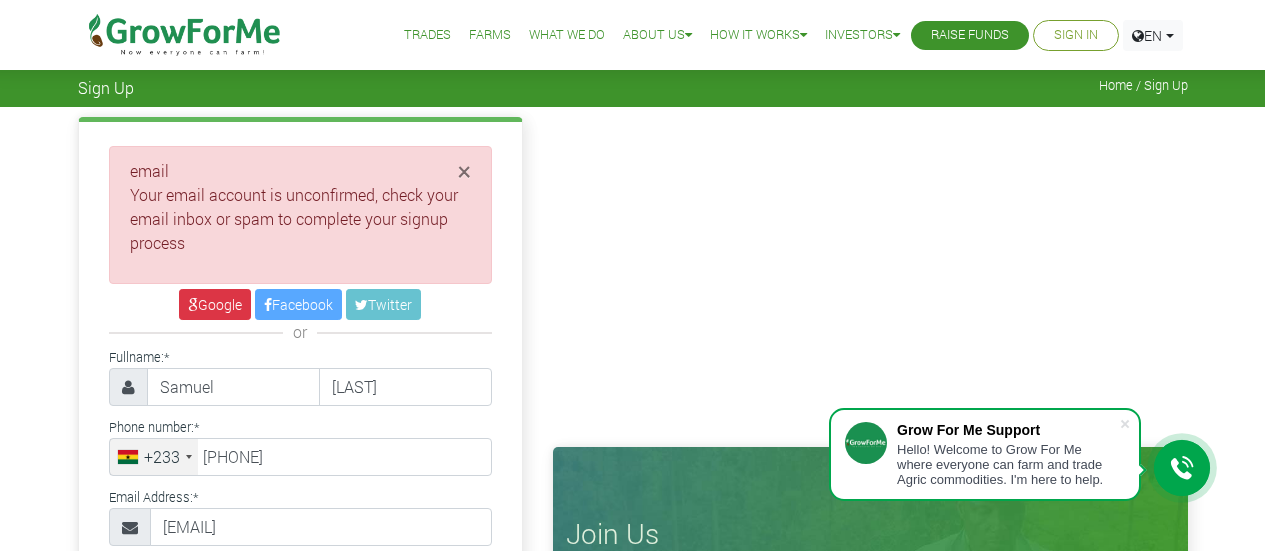 scroll, scrollTop: 0, scrollLeft: 0, axis: both 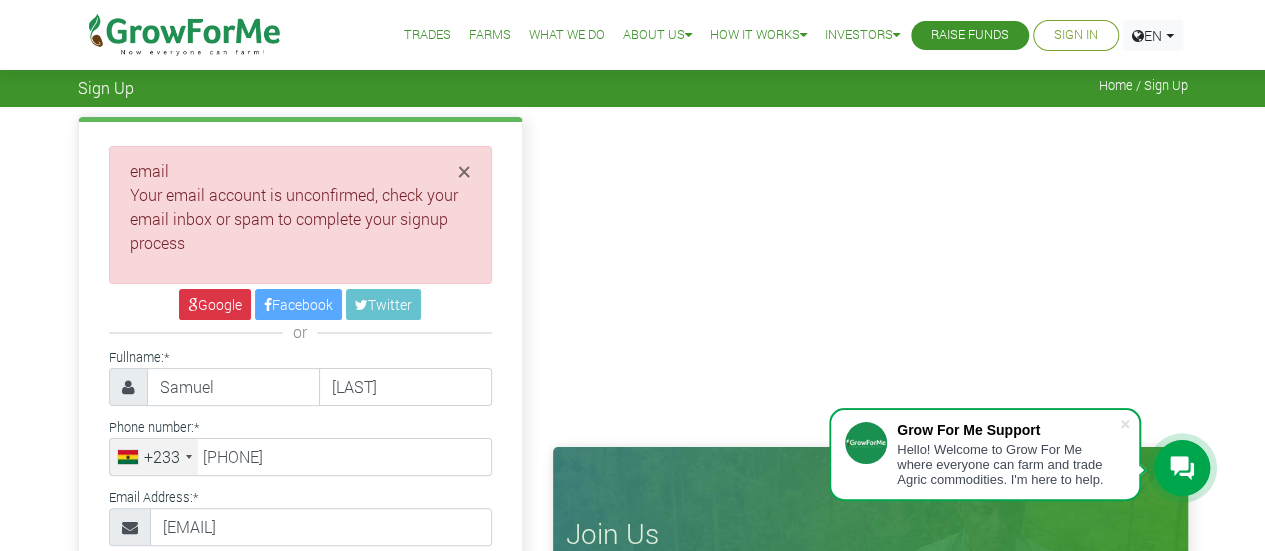 type on "[PHONE]" 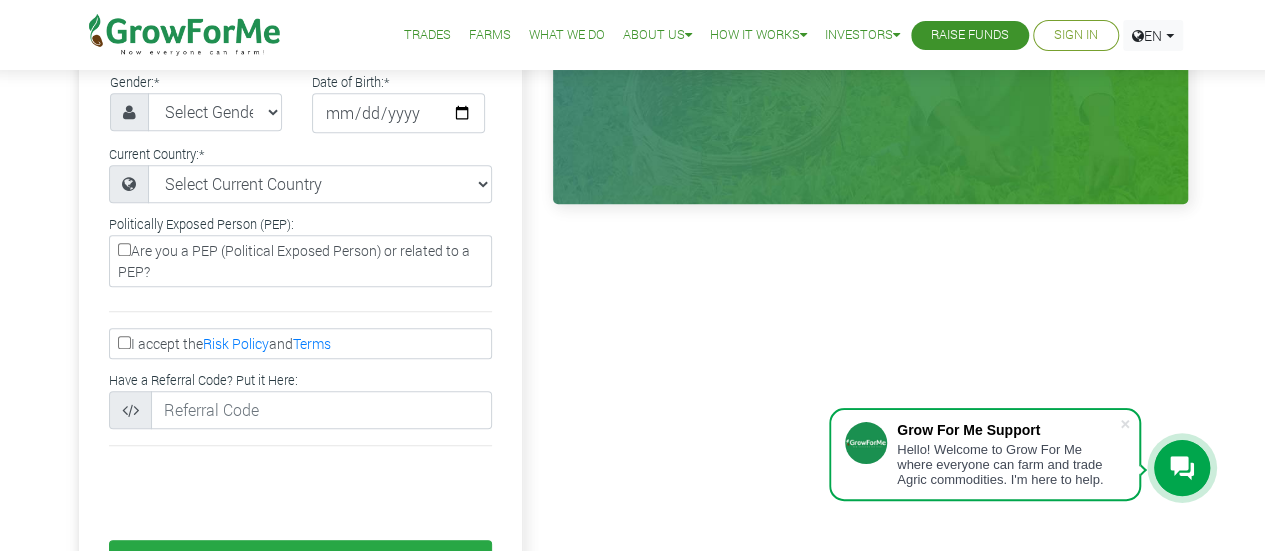 scroll, scrollTop: 700, scrollLeft: 0, axis: vertical 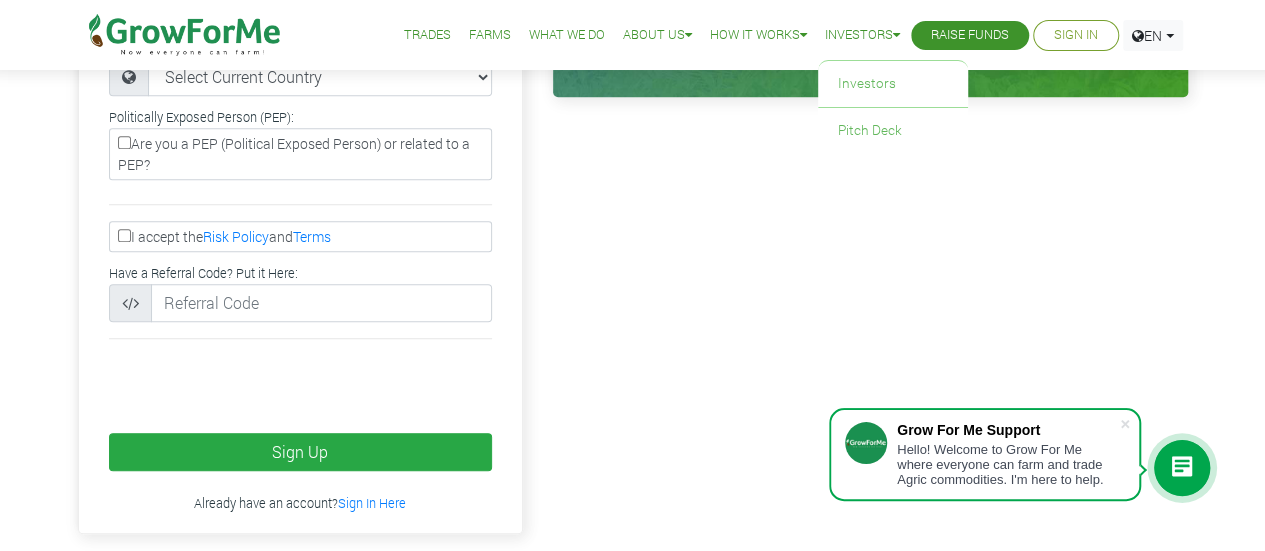 click on "Investors" at bounding box center (862, 35) 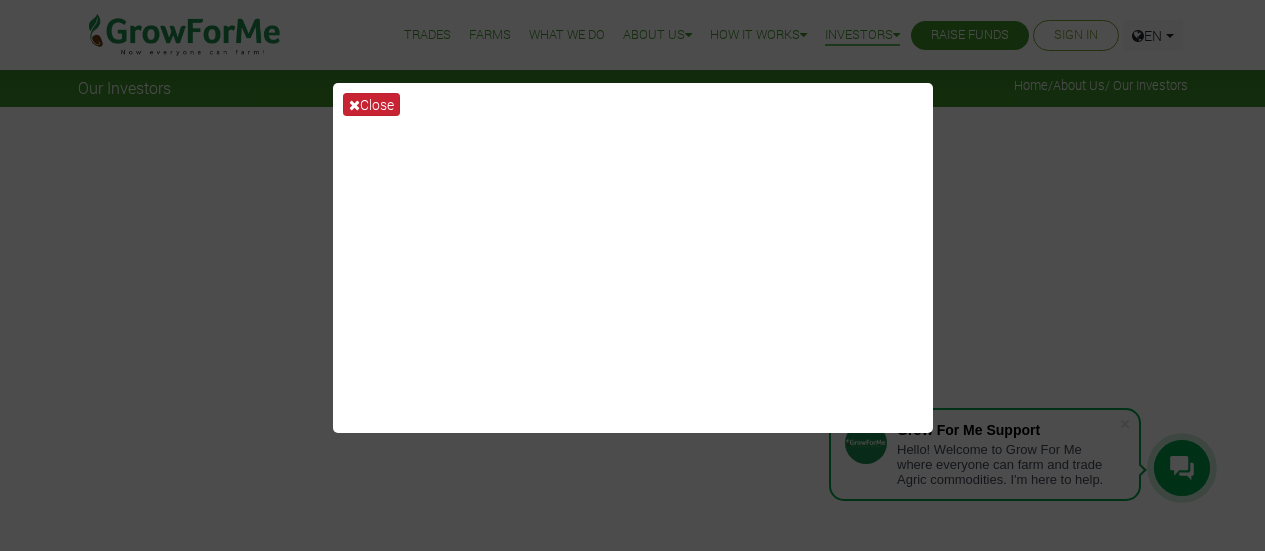 scroll, scrollTop: 0, scrollLeft: 0, axis: both 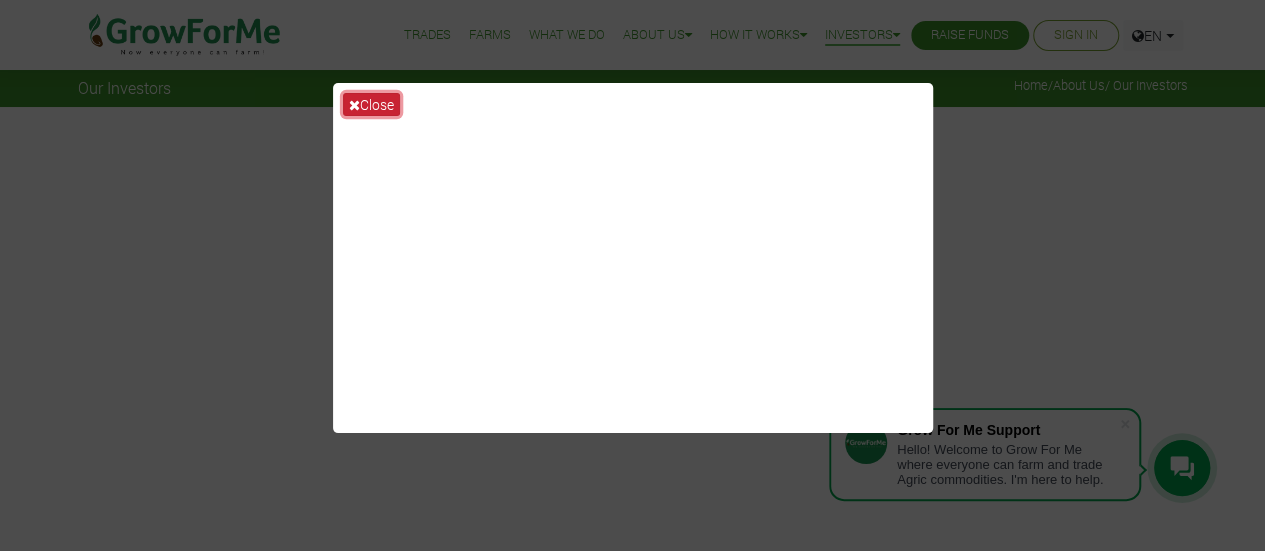 click on "Close" at bounding box center (371, 104) 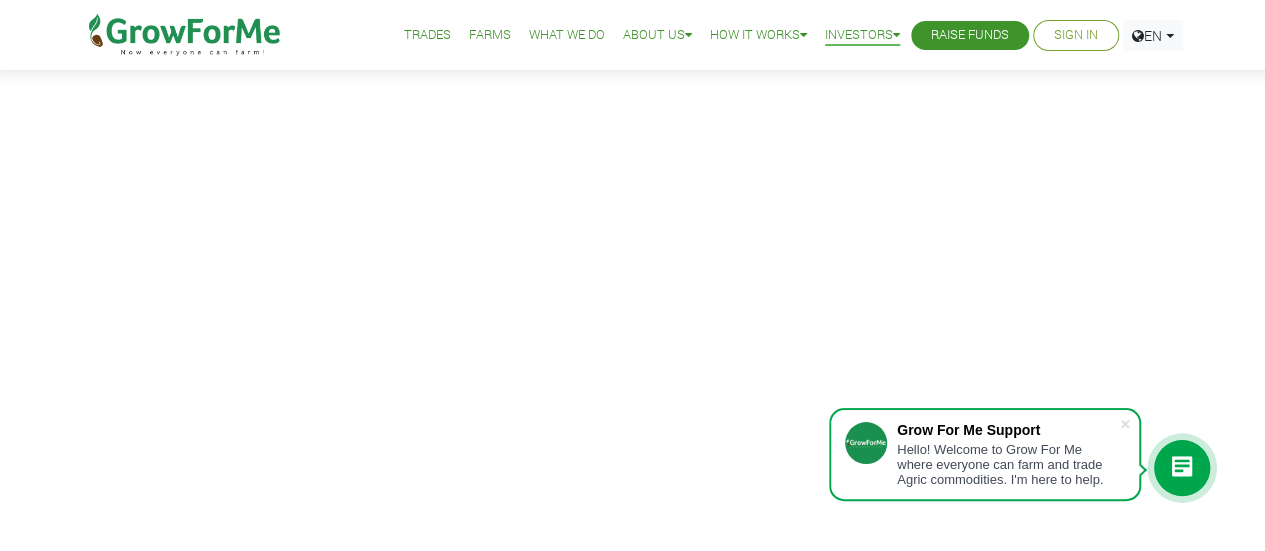 scroll, scrollTop: 100, scrollLeft: 0, axis: vertical 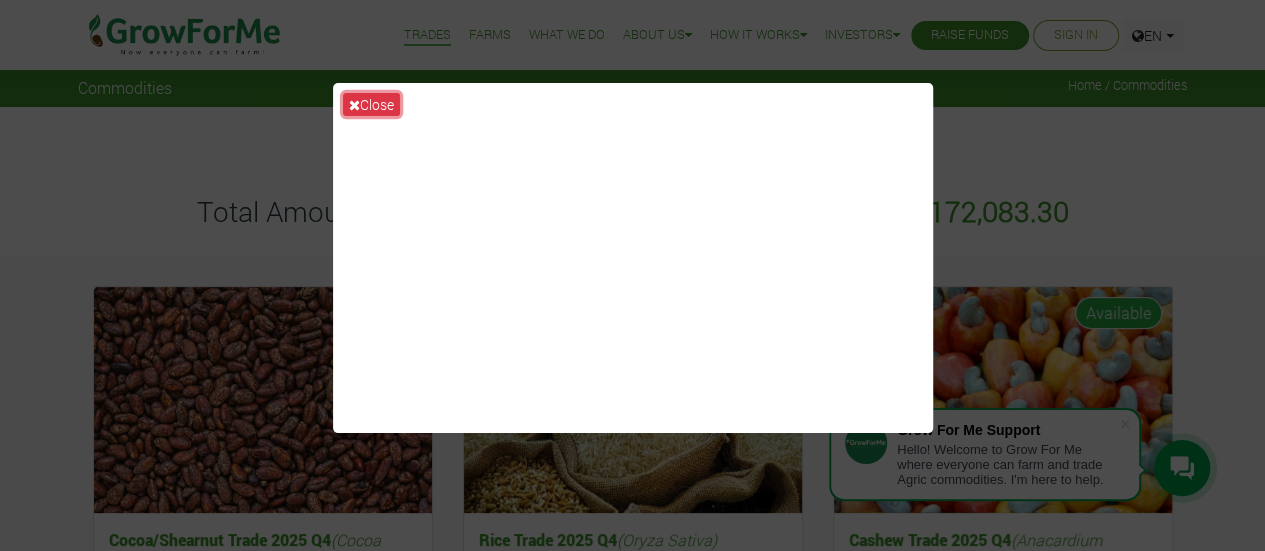click on "Close" at bounding box center [371, 104] 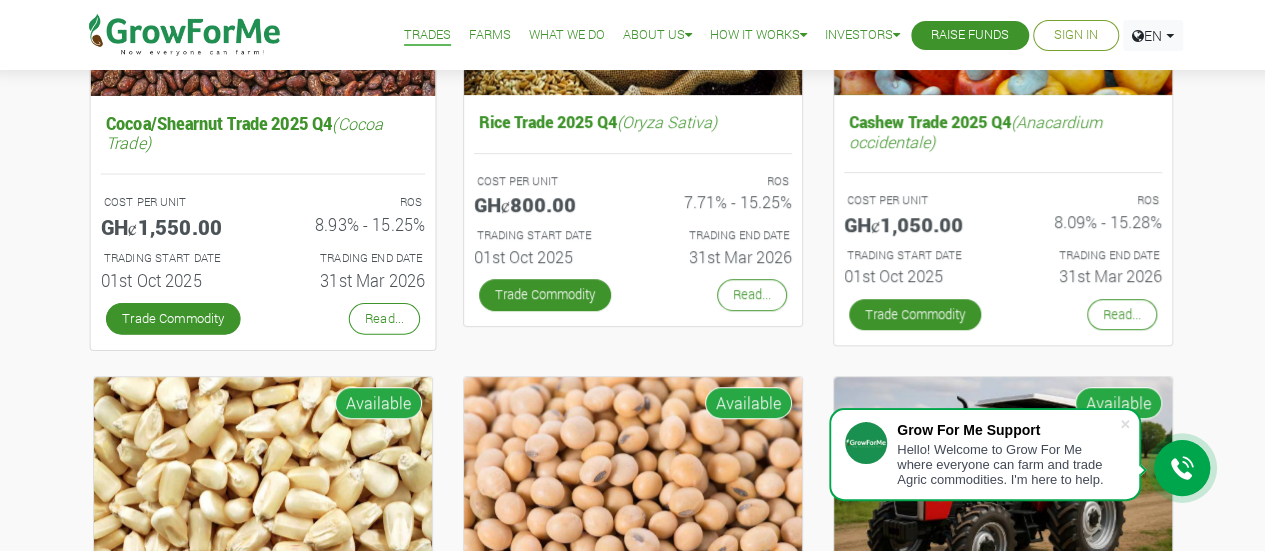 scroll, scrollTop: 400, scrollLeft: 0, axis: vertical 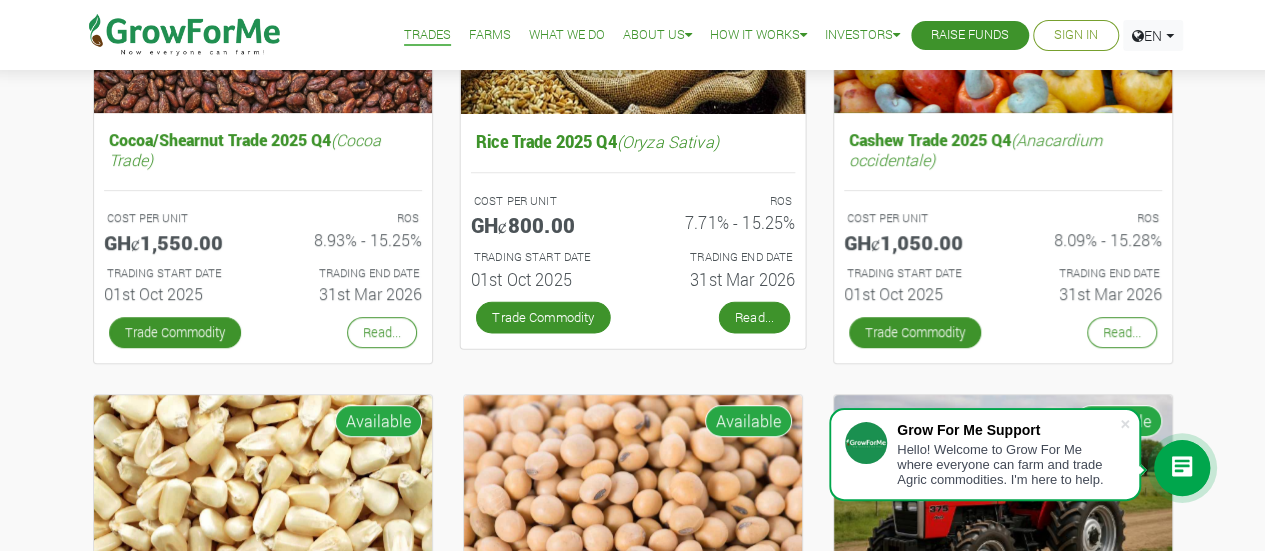 click on "Read..." at bounding box center (753, 317) 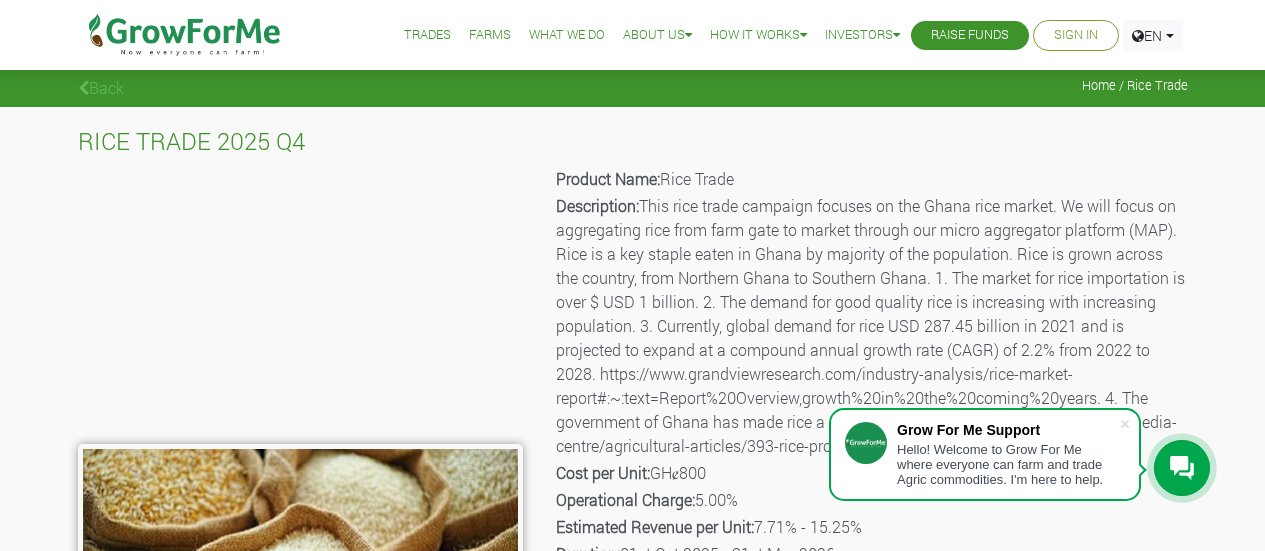 scroll, scrollTop: 0, scrollLeft: 0, axis: both 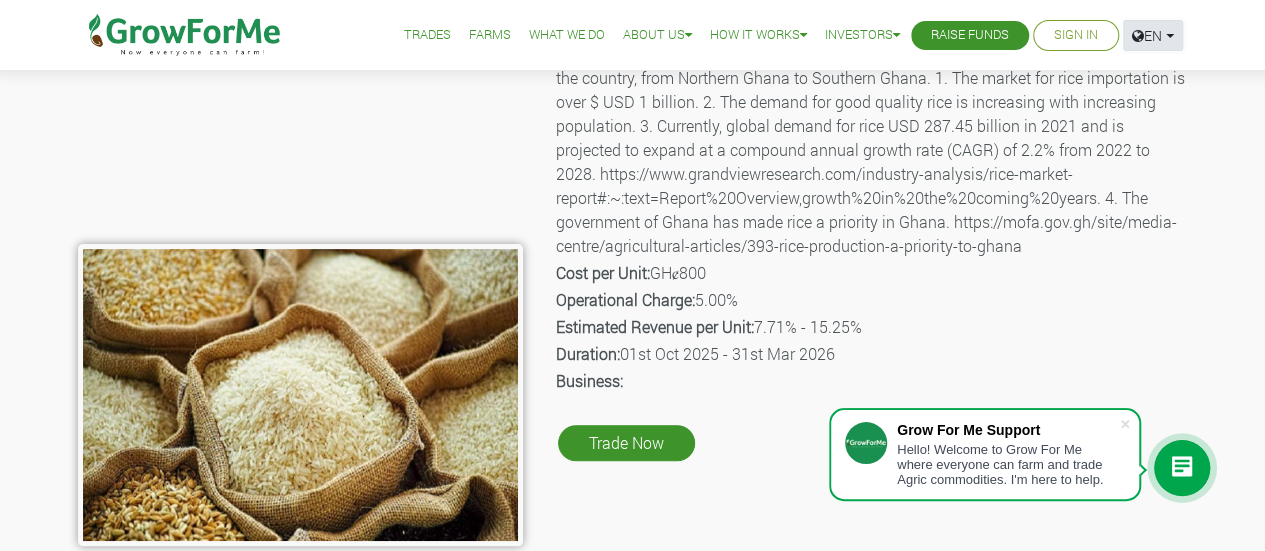 click on "EN" at bounding box center (1153, 35) 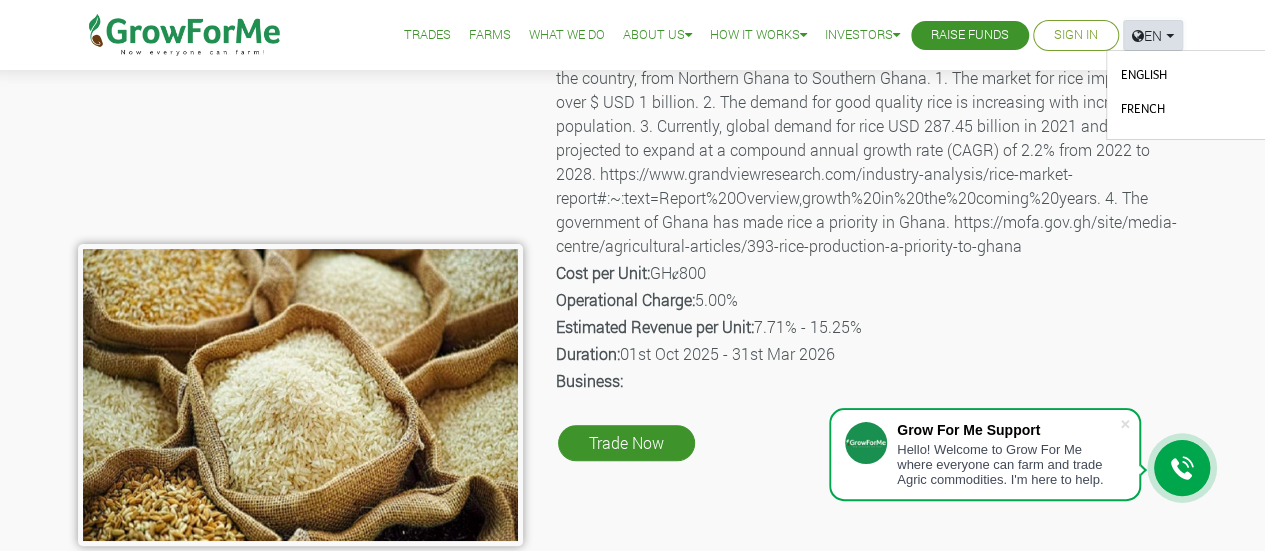 click on "EN" at bounding box center (1153, 35) 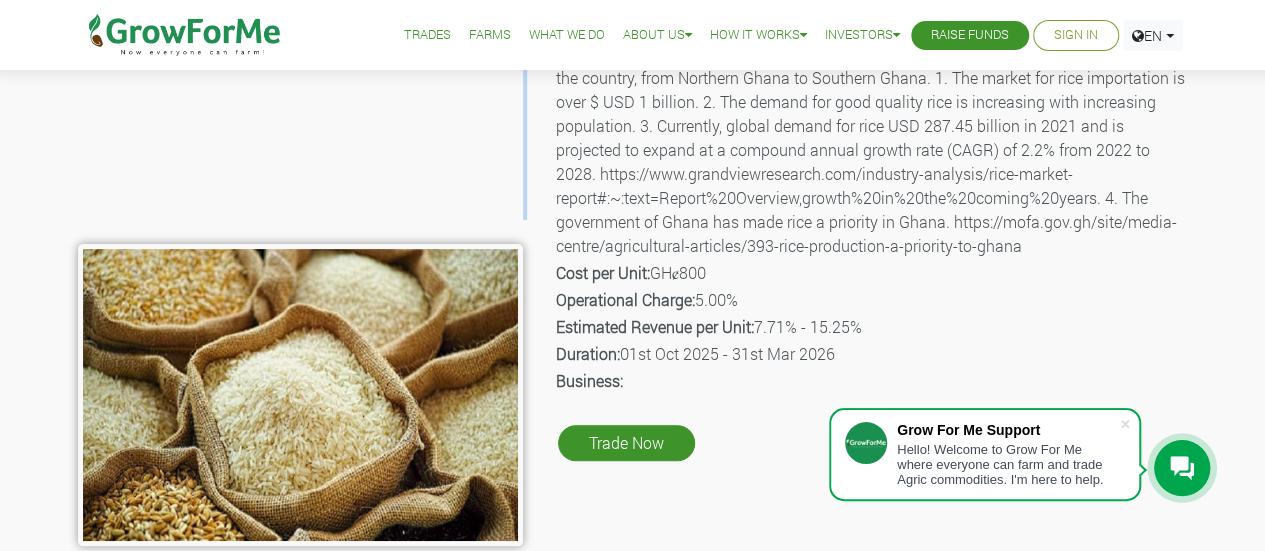 click at bounding box center [300, 255] 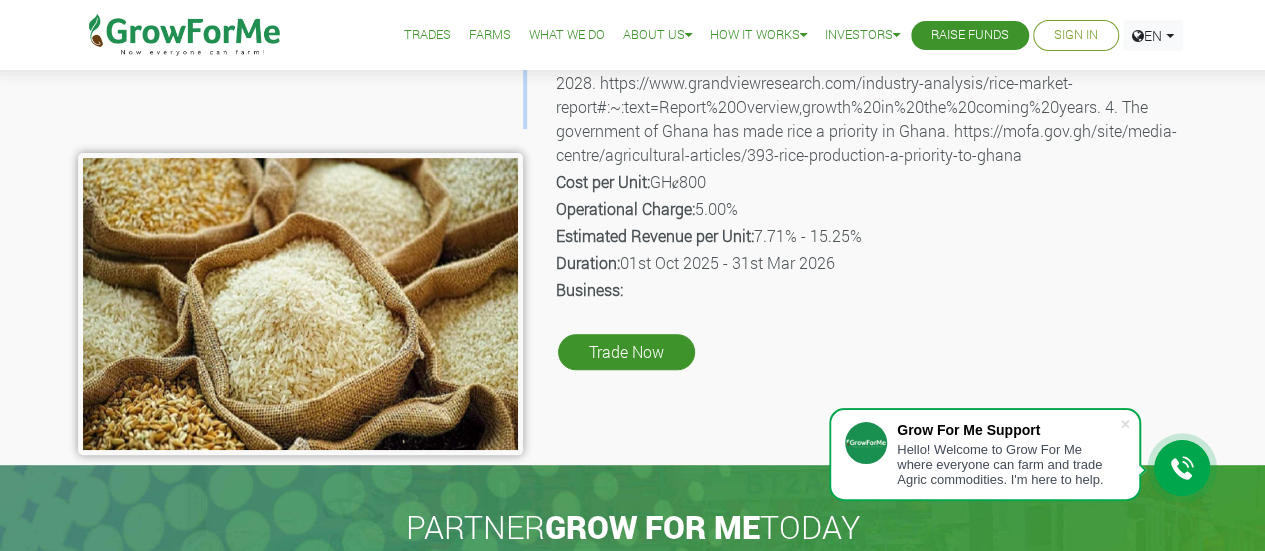 scroll, scrollTop: 300, scrollLeft: 0, axis: vertical 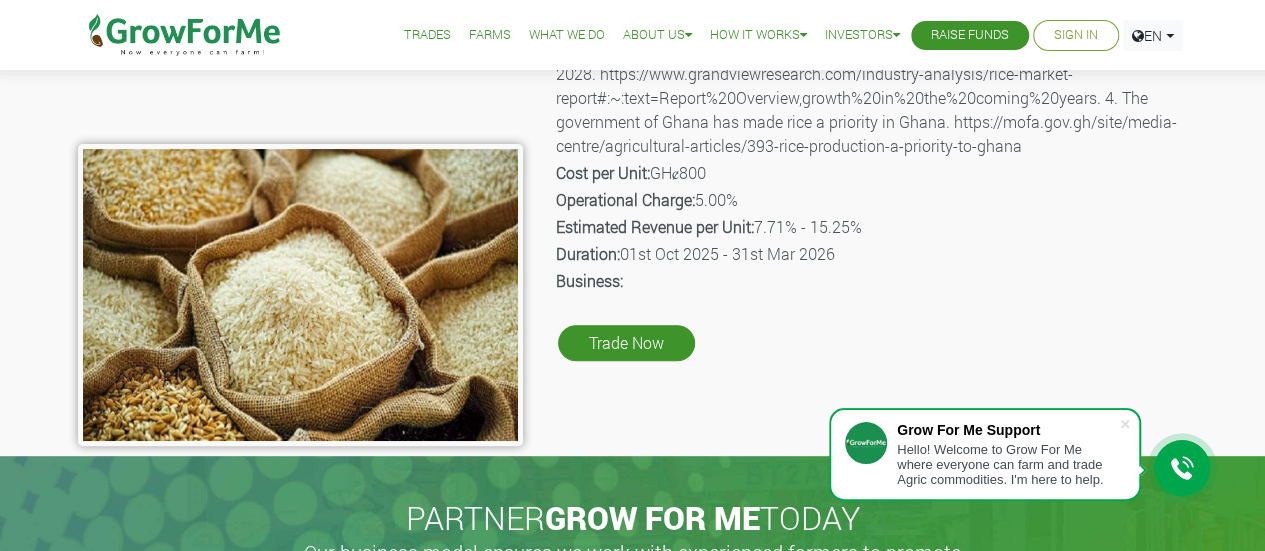 drag, startPoint x: 860, startPoint y: 229, endPoint x: 768, endPoint y: 227, distance: 92.021736 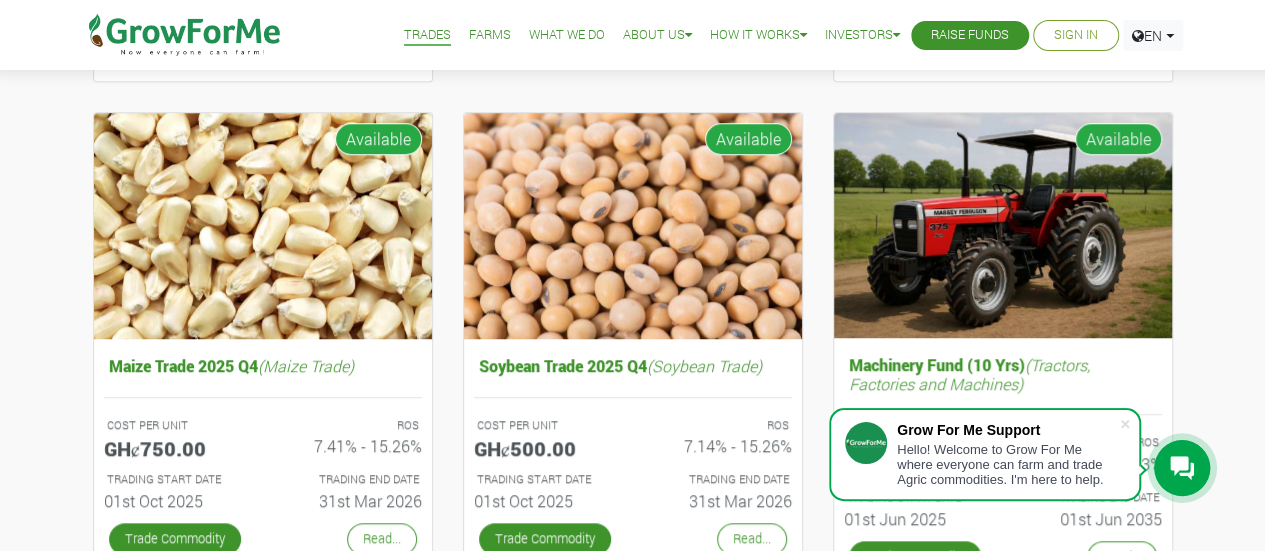 scroll, scrollTop: 0, scrollLeft: 0, axis: both 